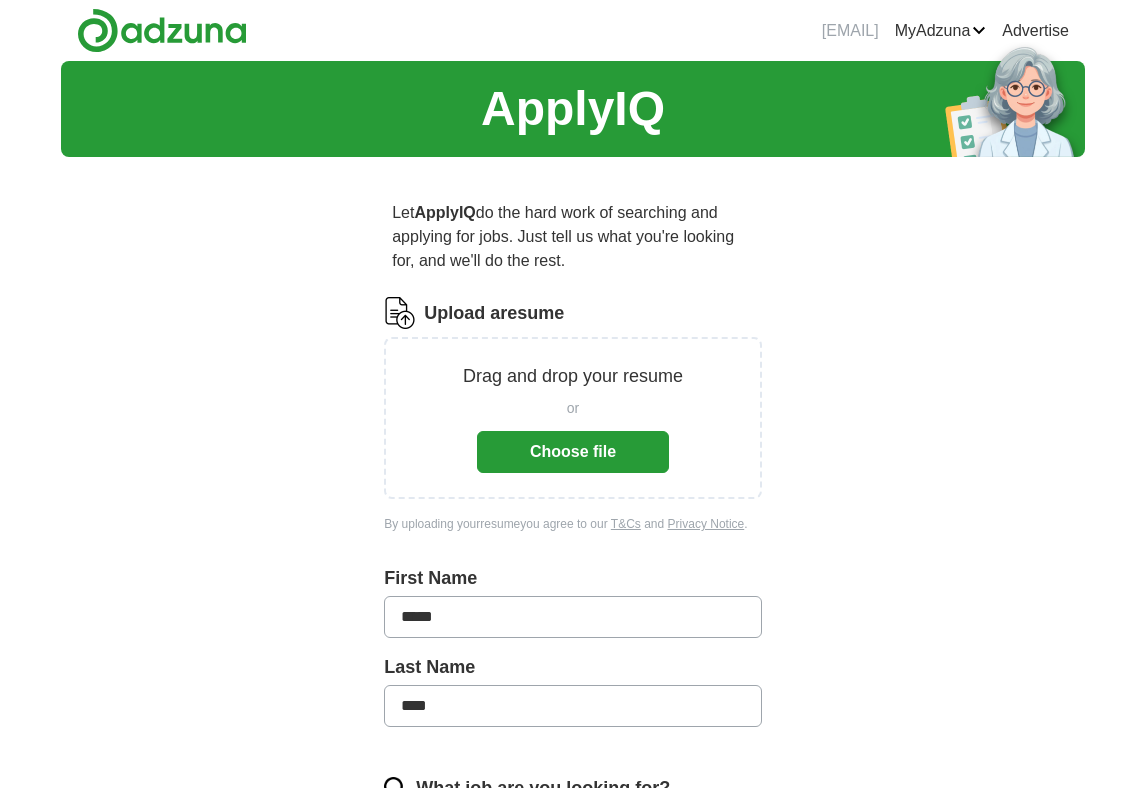 scroll, scrollTop: 0, scrollLeft: 0, axis: both 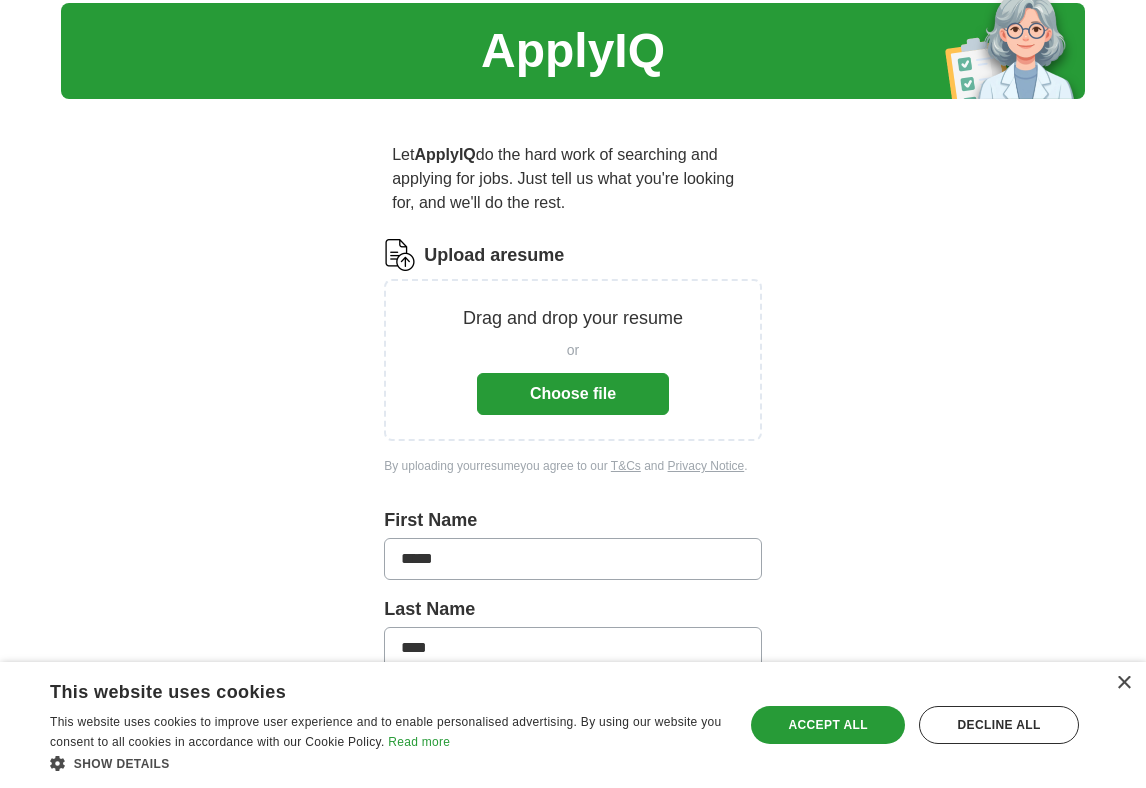 click on "Upload a  resume" at bounding box center [494, 255] 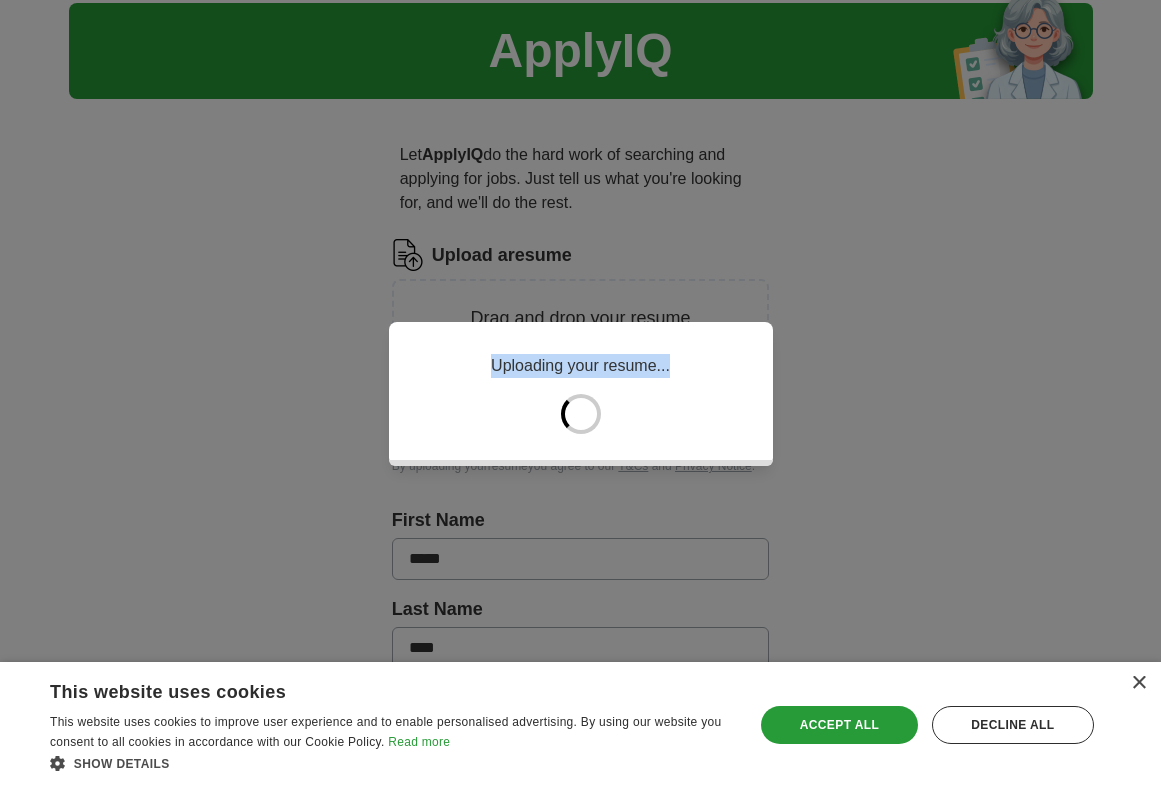 click on "Uploading your resume..." at bounding box center [580, 394] 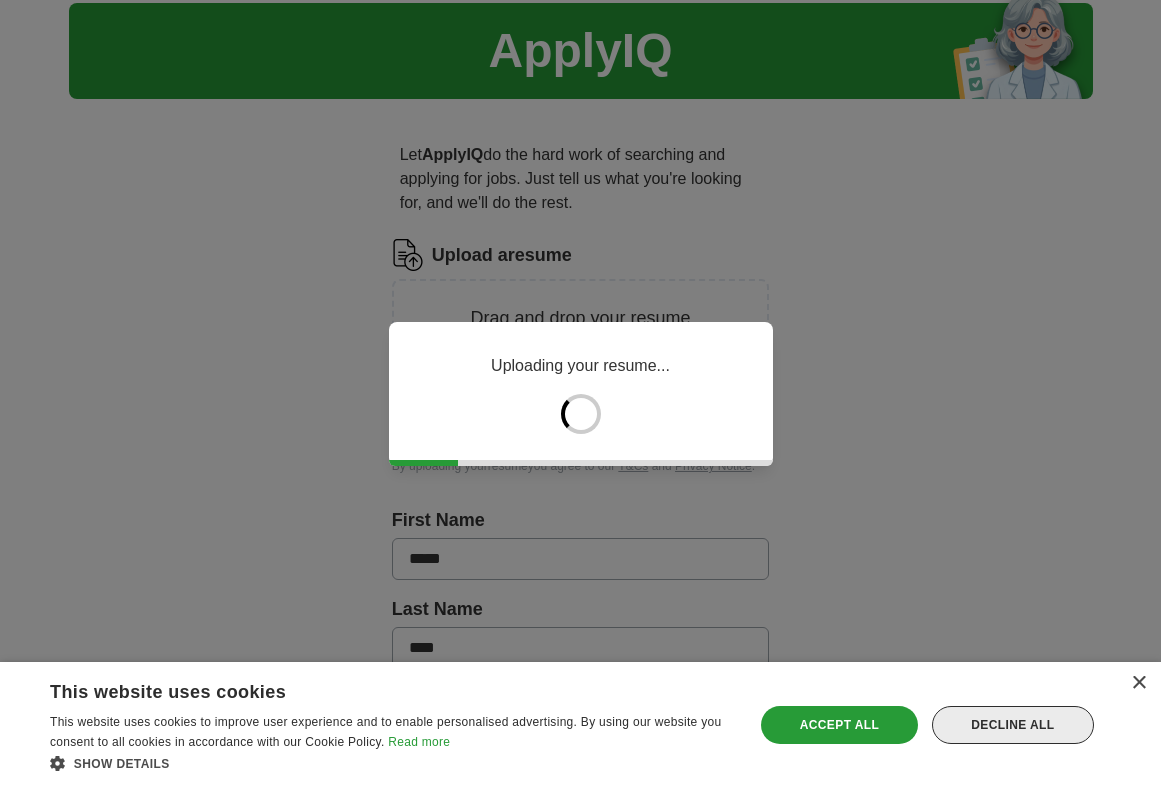 click on "Decline all" at bounding box center [1013, 725] 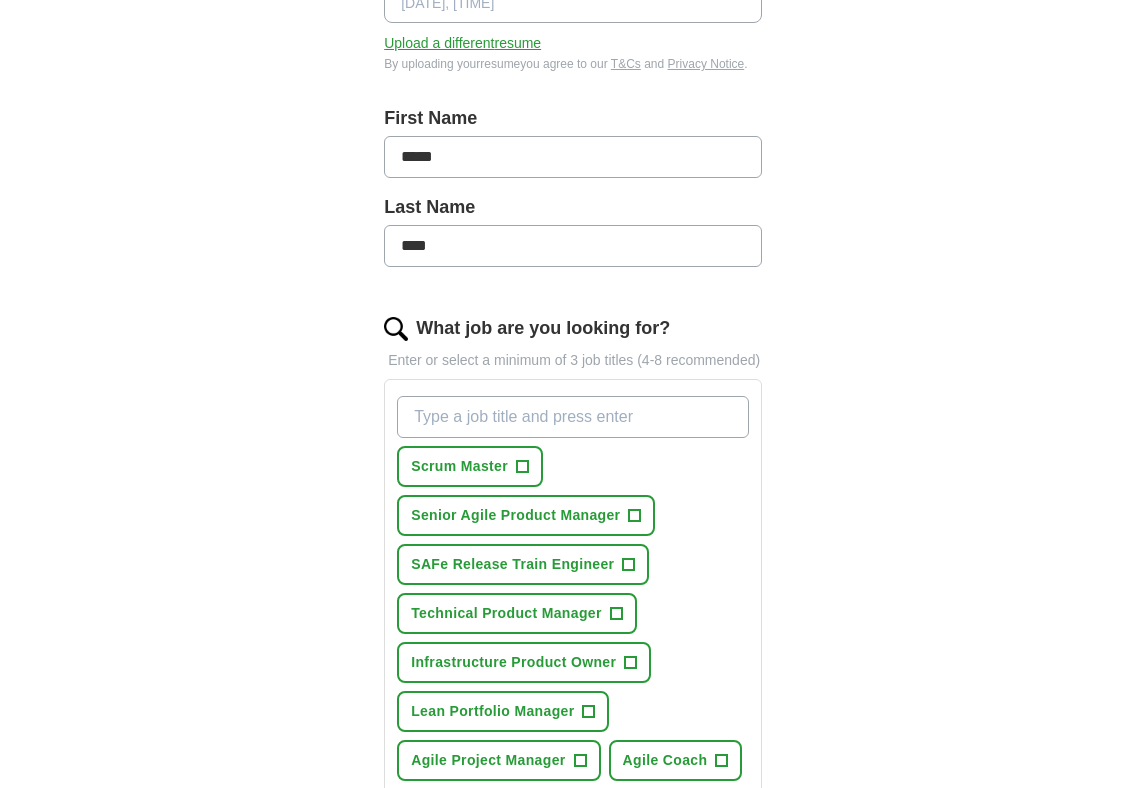 scroll, scrollTop: 475, scrollLeft: 0, axis: vertical 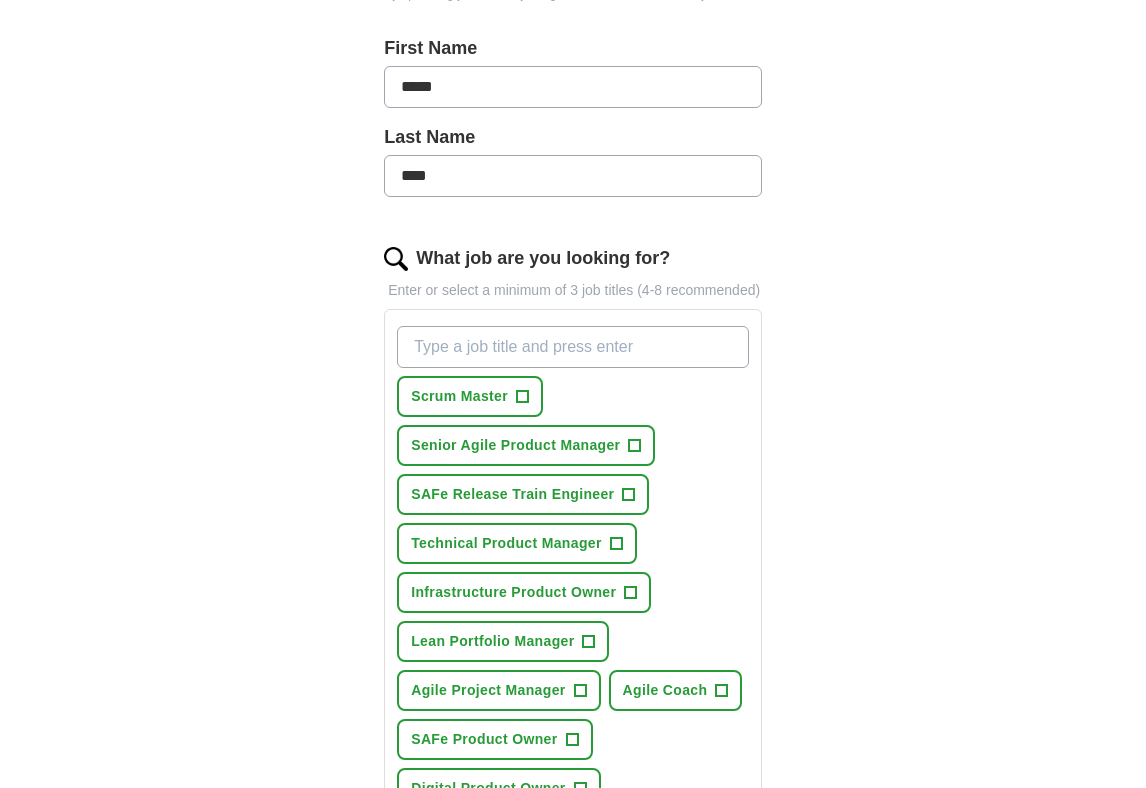 click on "What job are you looking for?" at bounding box center (573, 347) 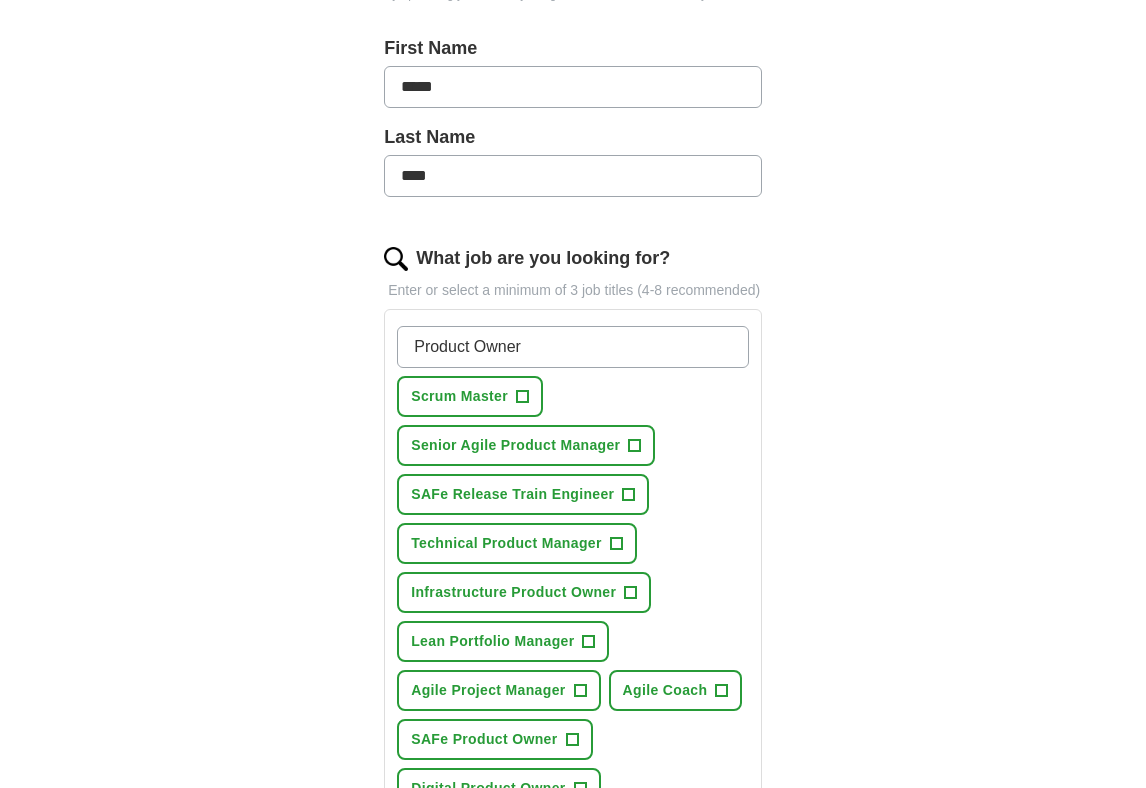 type on "Product Owner" 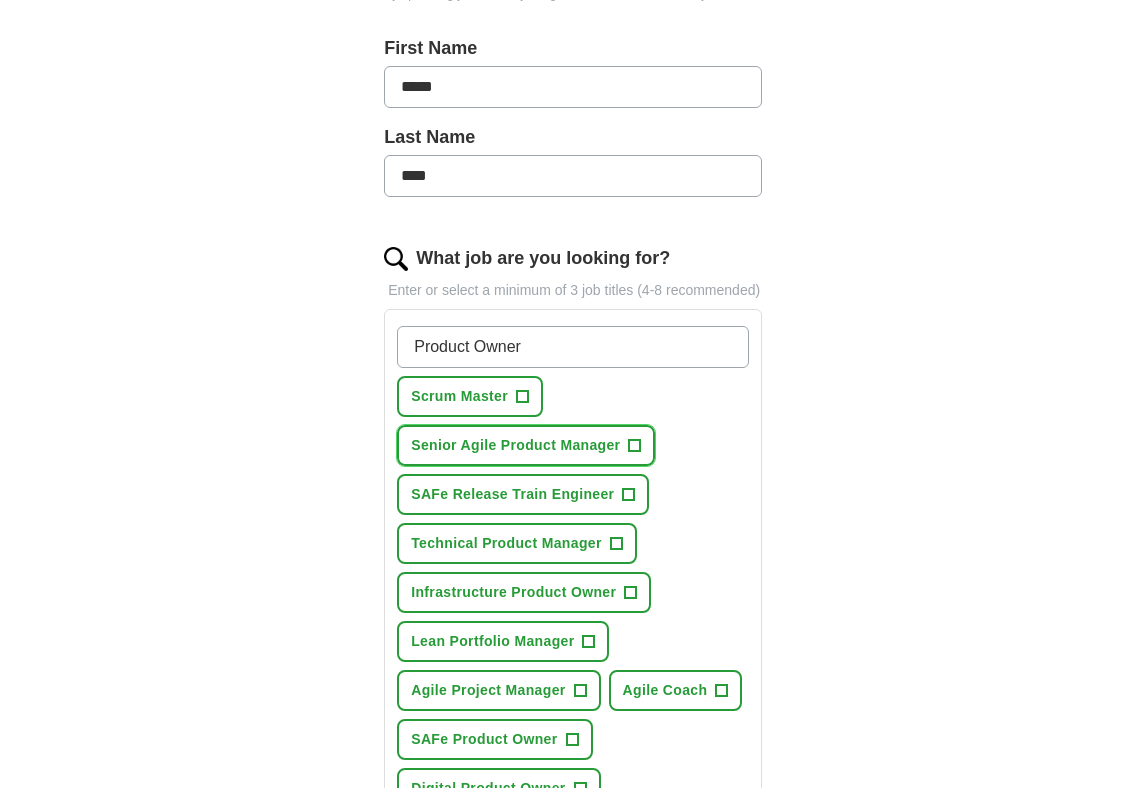 click on "+" at bounding box center [635, 446] 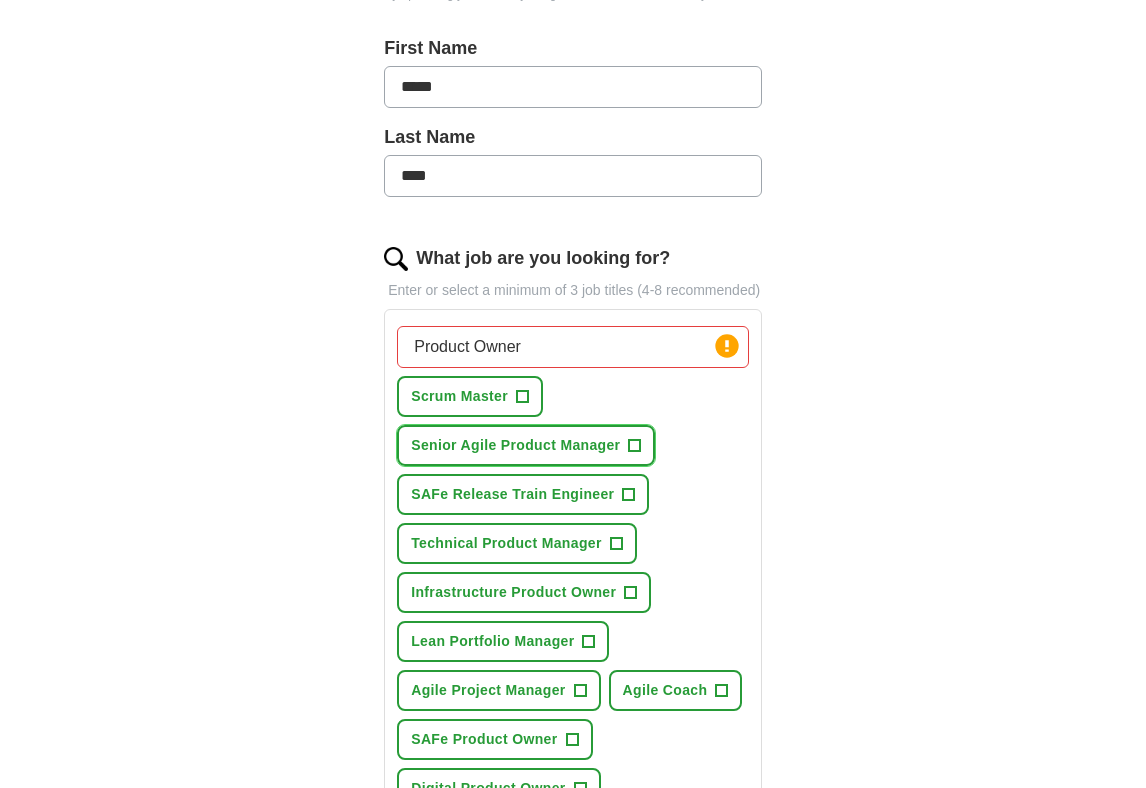 click on "+" at bounding box center (635, 446) 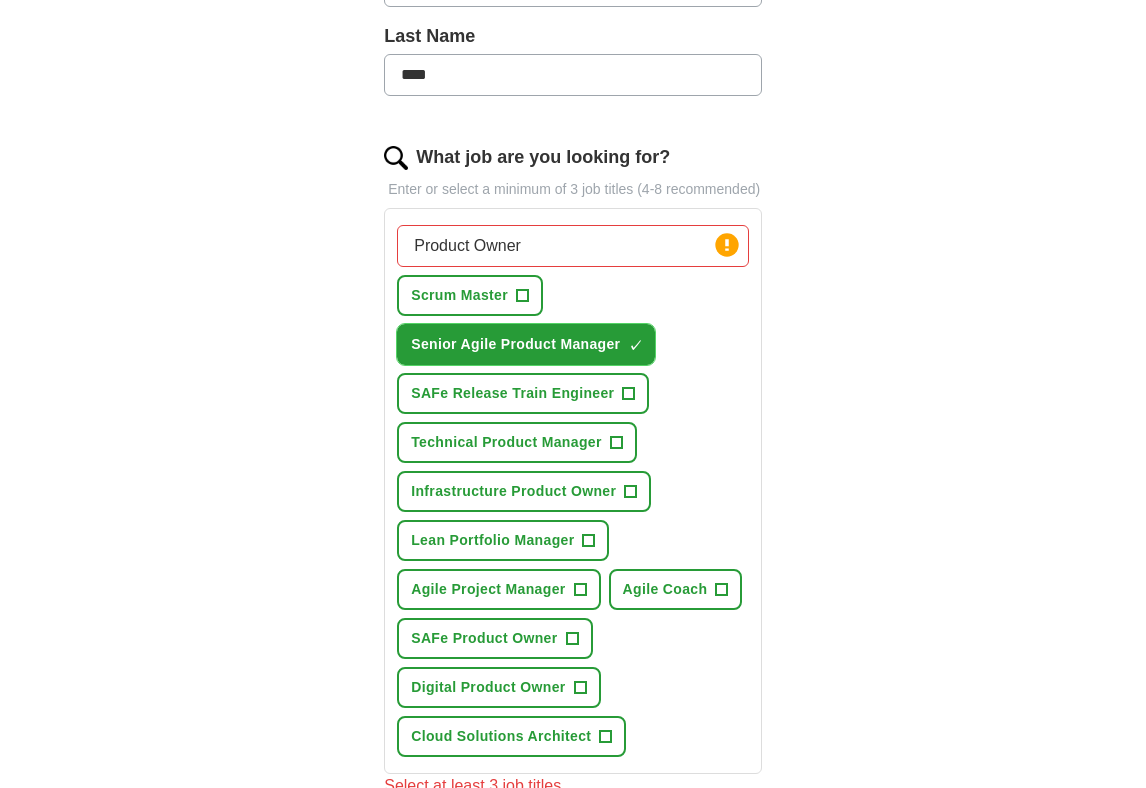 scroll, scrollTop: 580, scrollLeft: 0, axis: vertical 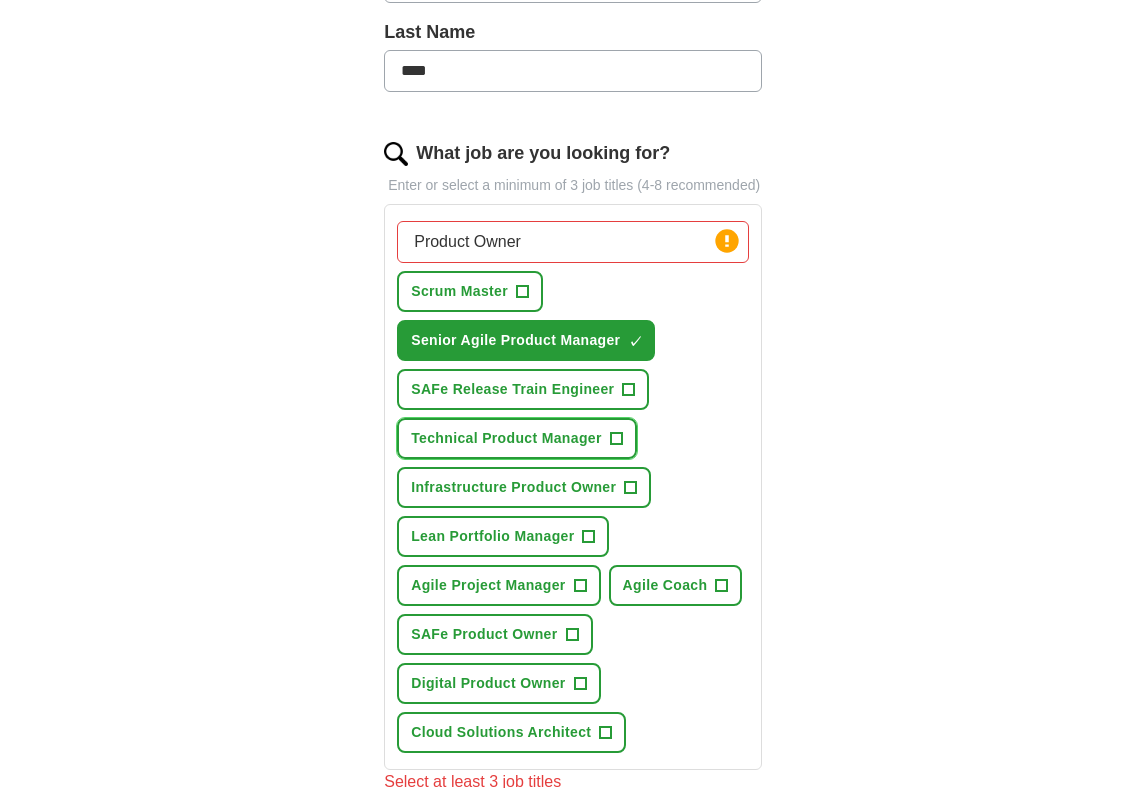 click on "+" at bounding box center (616, 439) 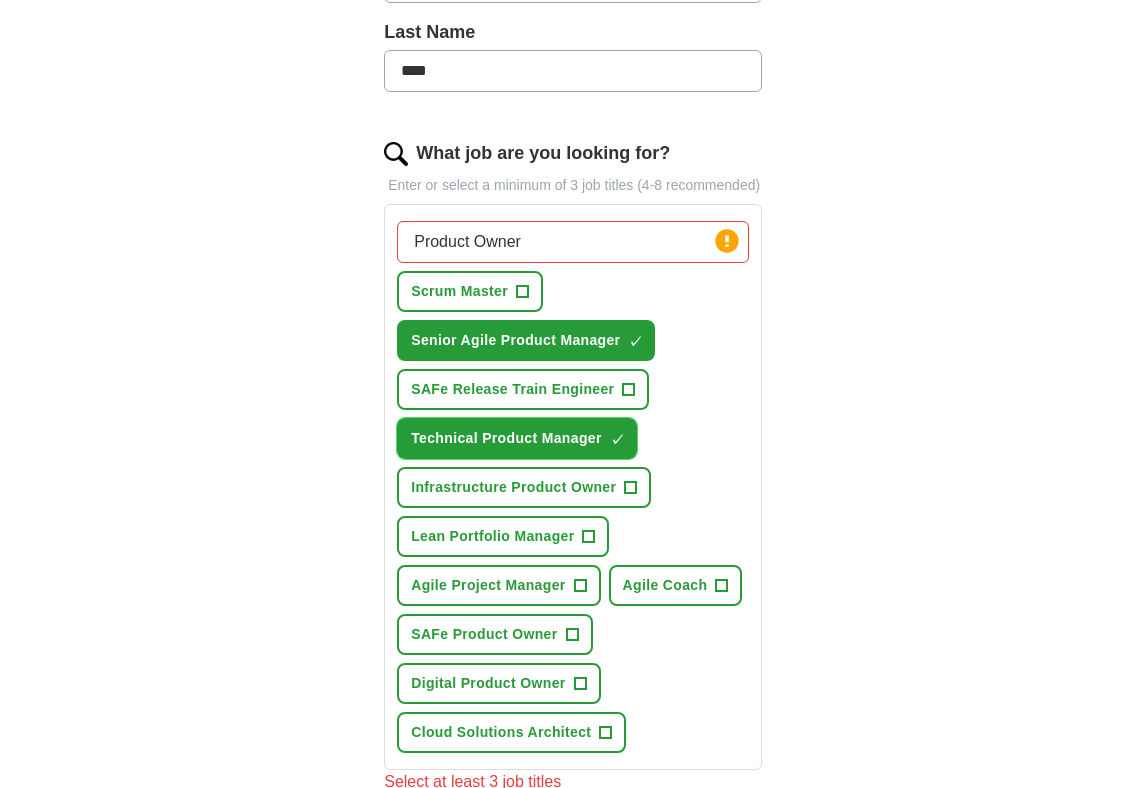 click on "×" at bounding box center [0, 0] 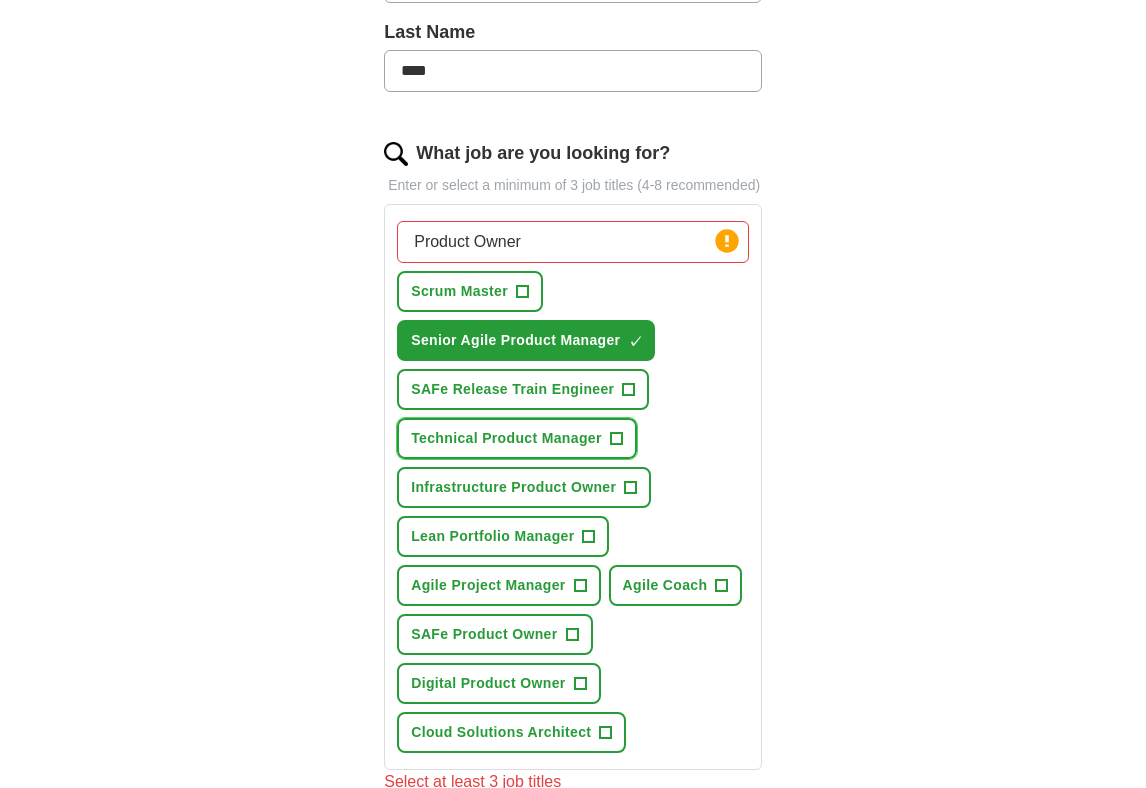 click on "+" at bounding box center (616, 439) 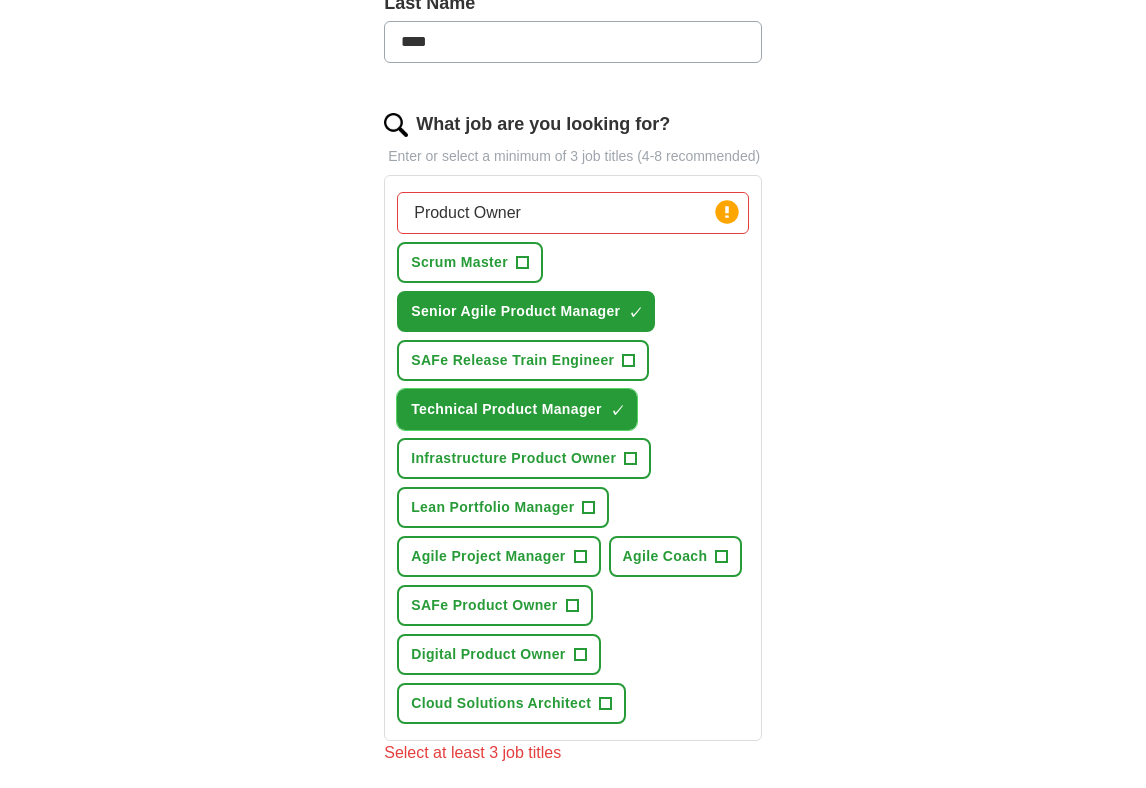 scroll, scrollTop: 623, scrollLeft: 0, axis: vertical 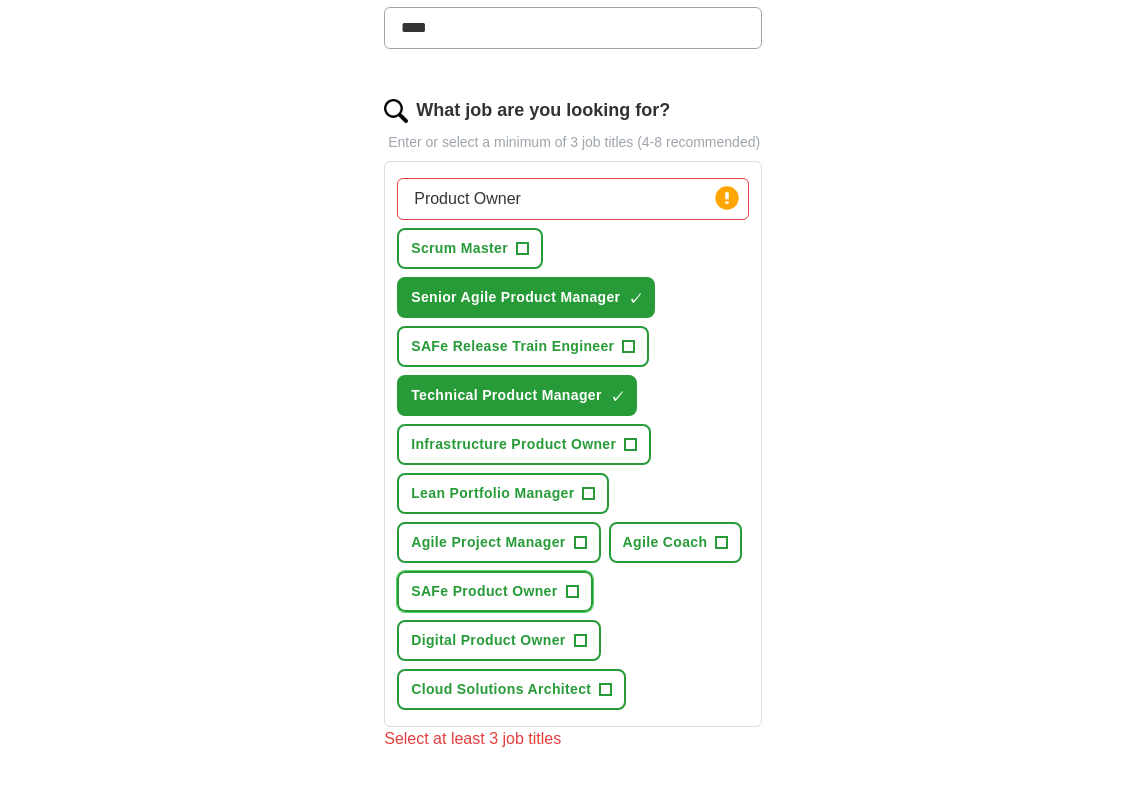 click on "+" at bounding box center (572, 592) 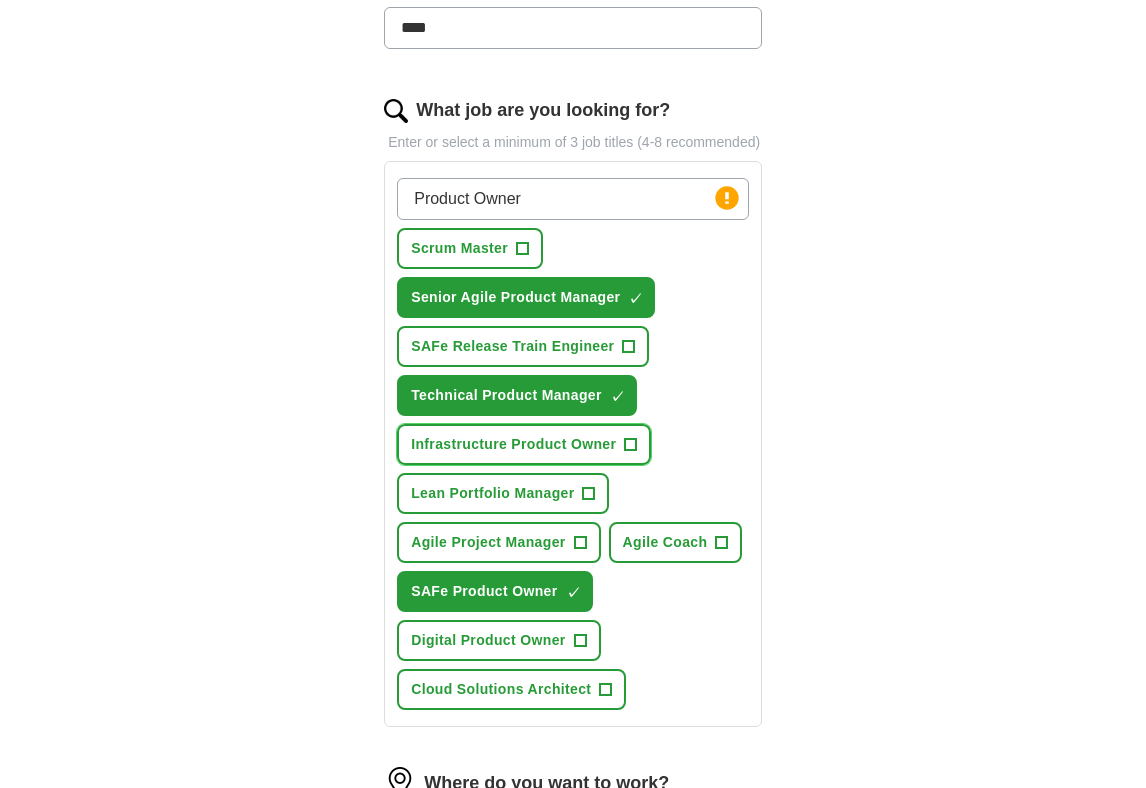 click on "+" at bounding box center [631, 445] 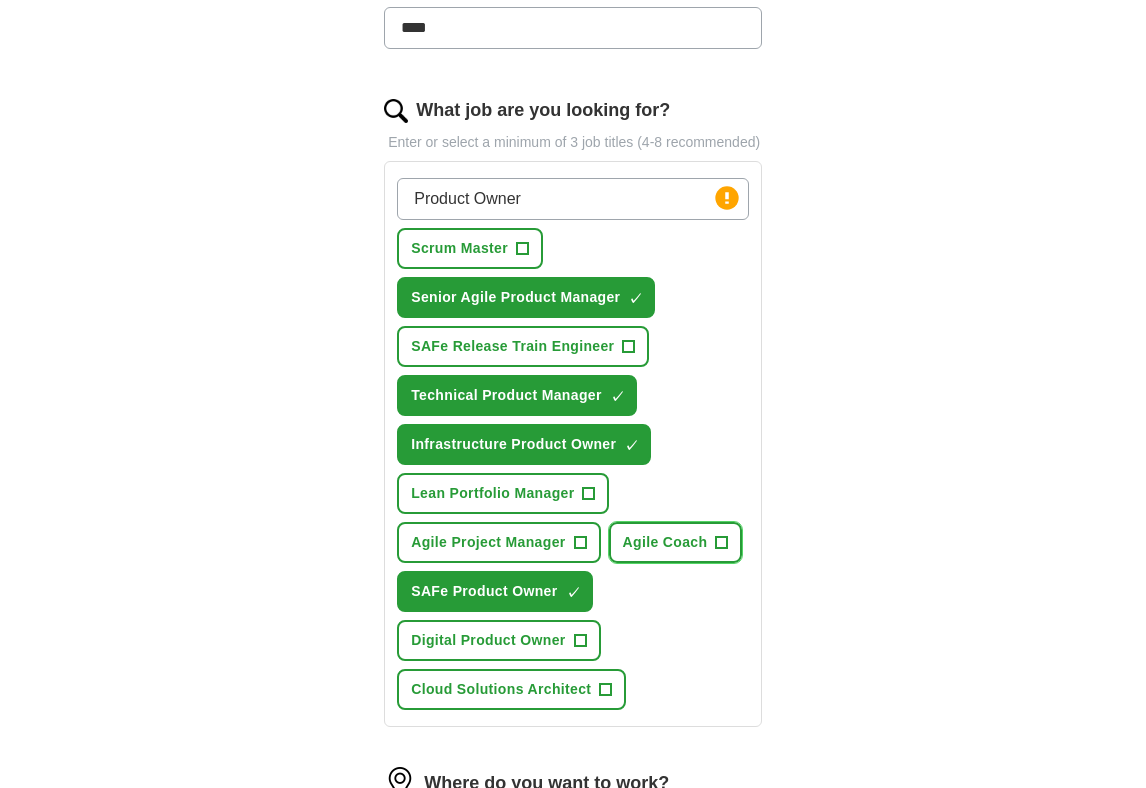 click on "+" at bounding box center [722, 543] 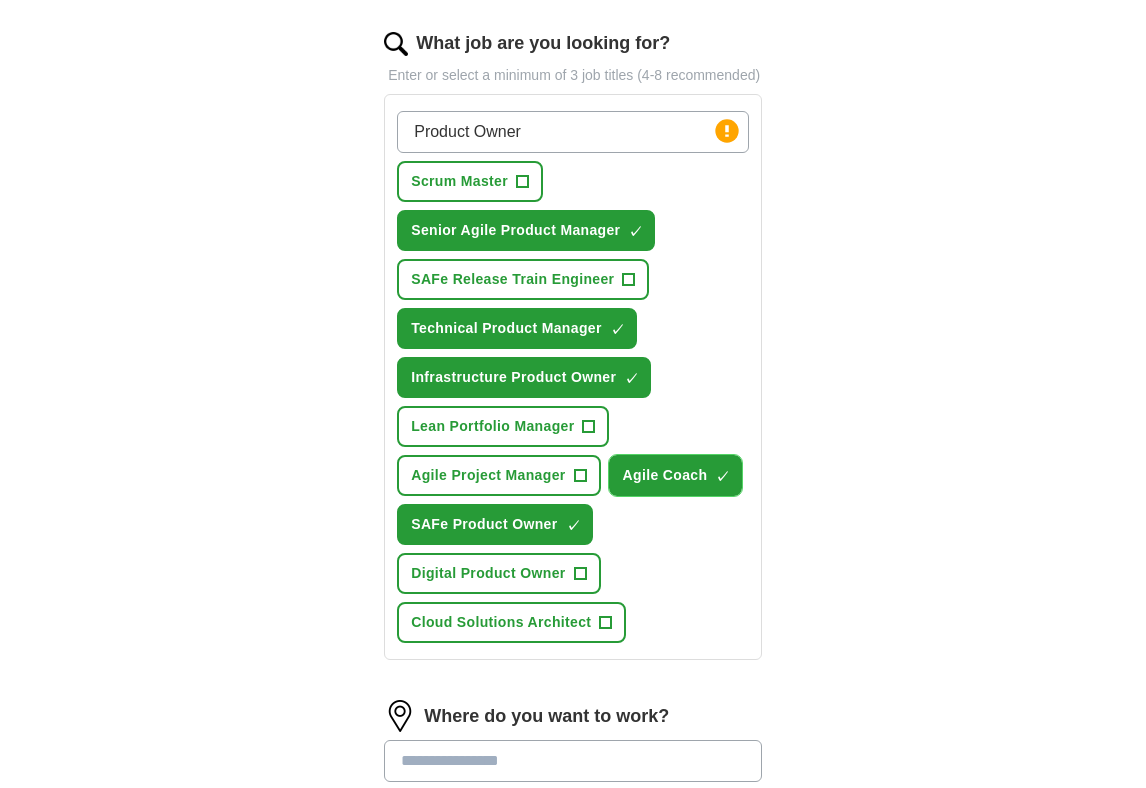 scroll, scrollTop: 712, scrollLeft: 0, axis: vertical 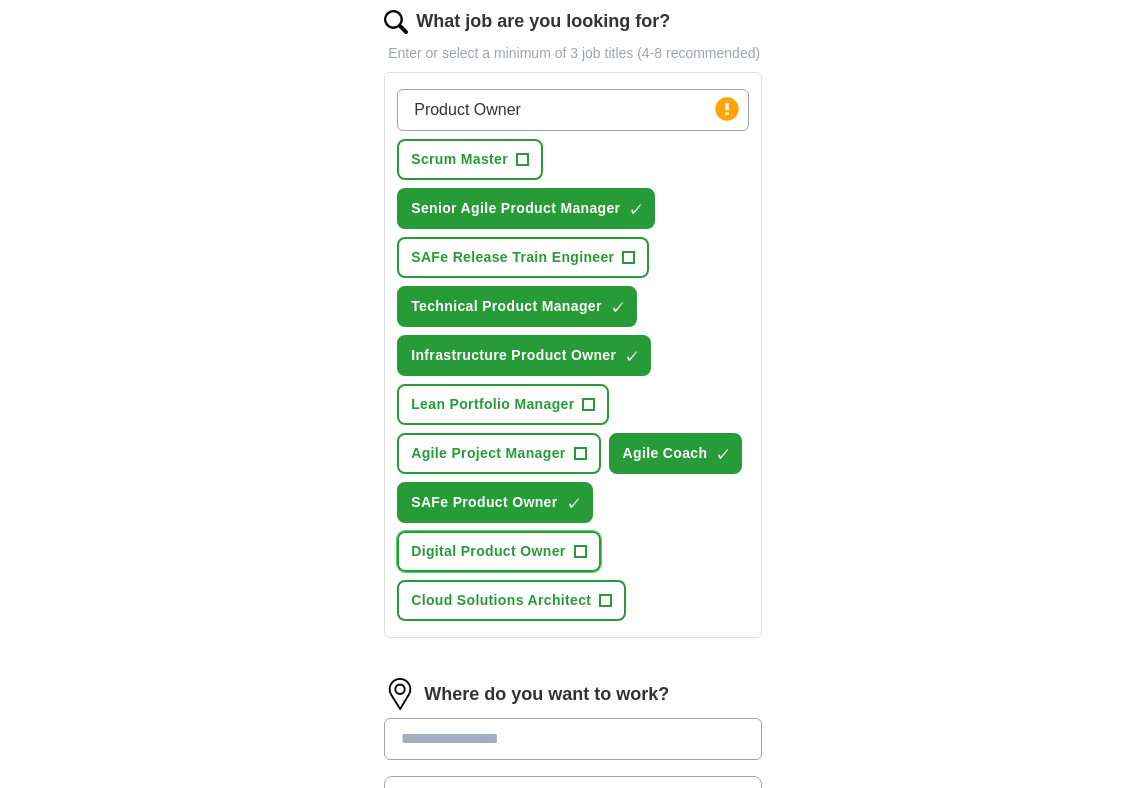 click on "+" at bounding box center (580, 552) 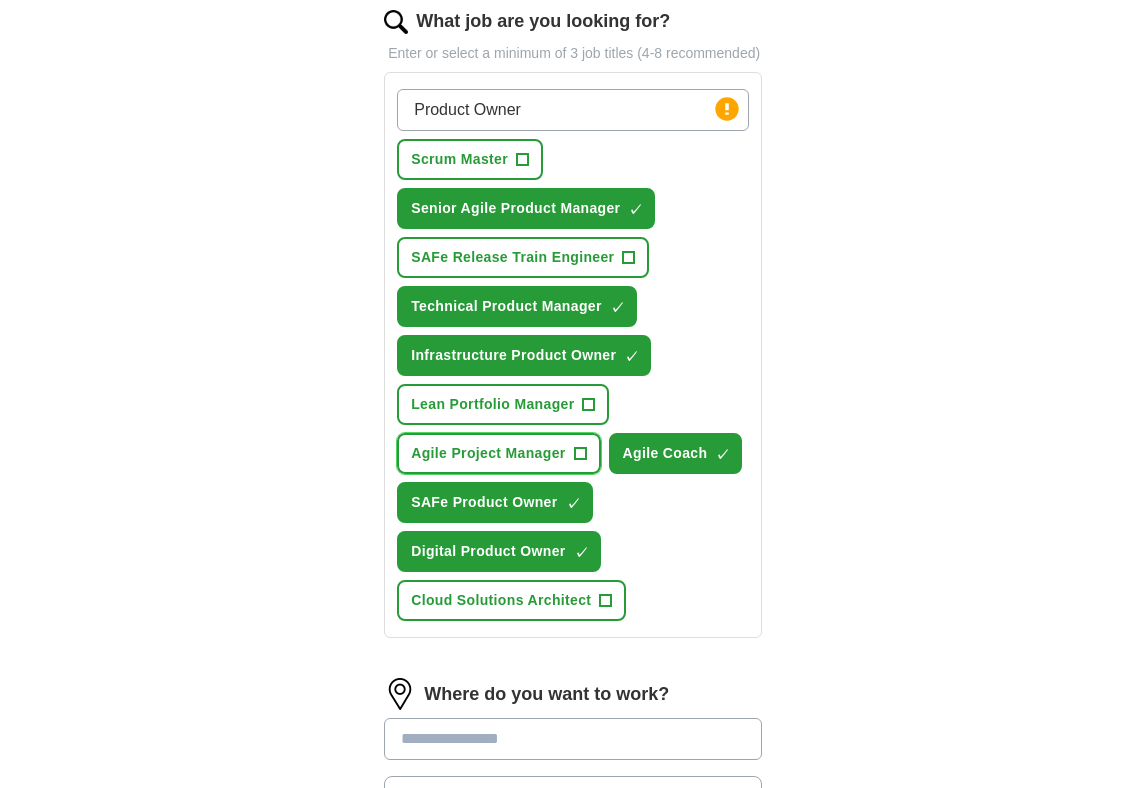click on "+" at bounding box center (580, 454) 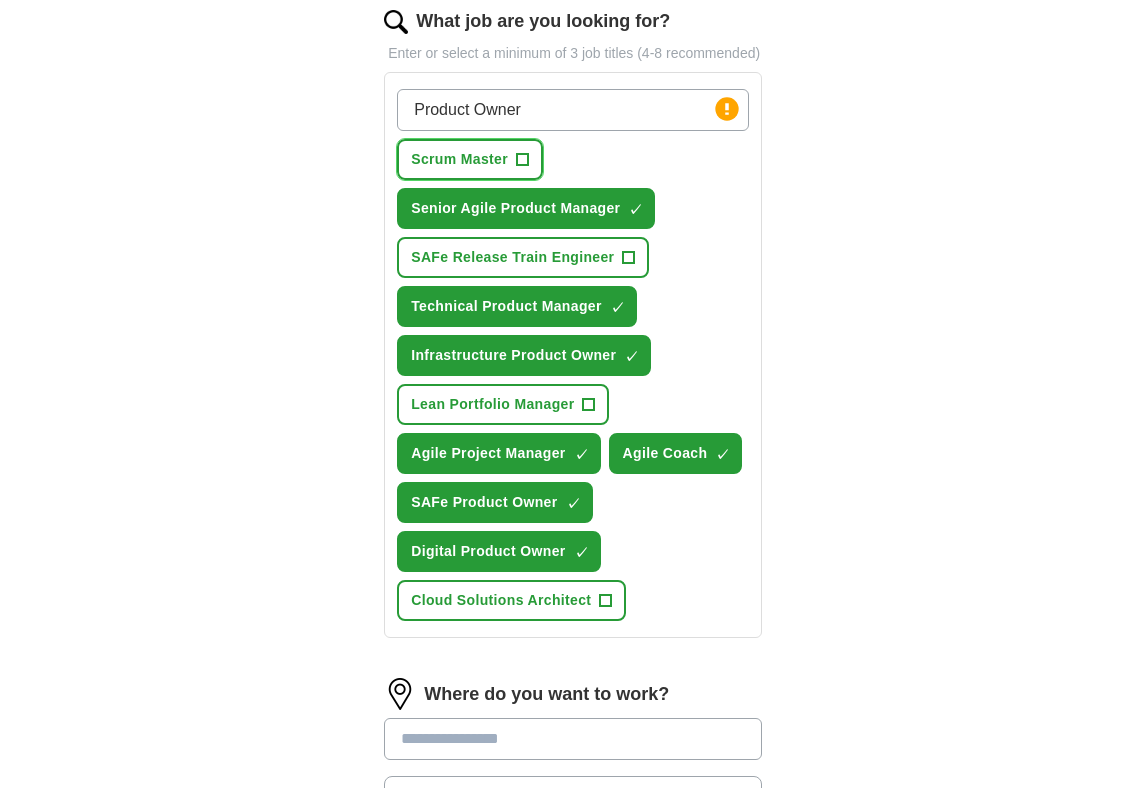 click on "+" at bounding box center [522, 160] 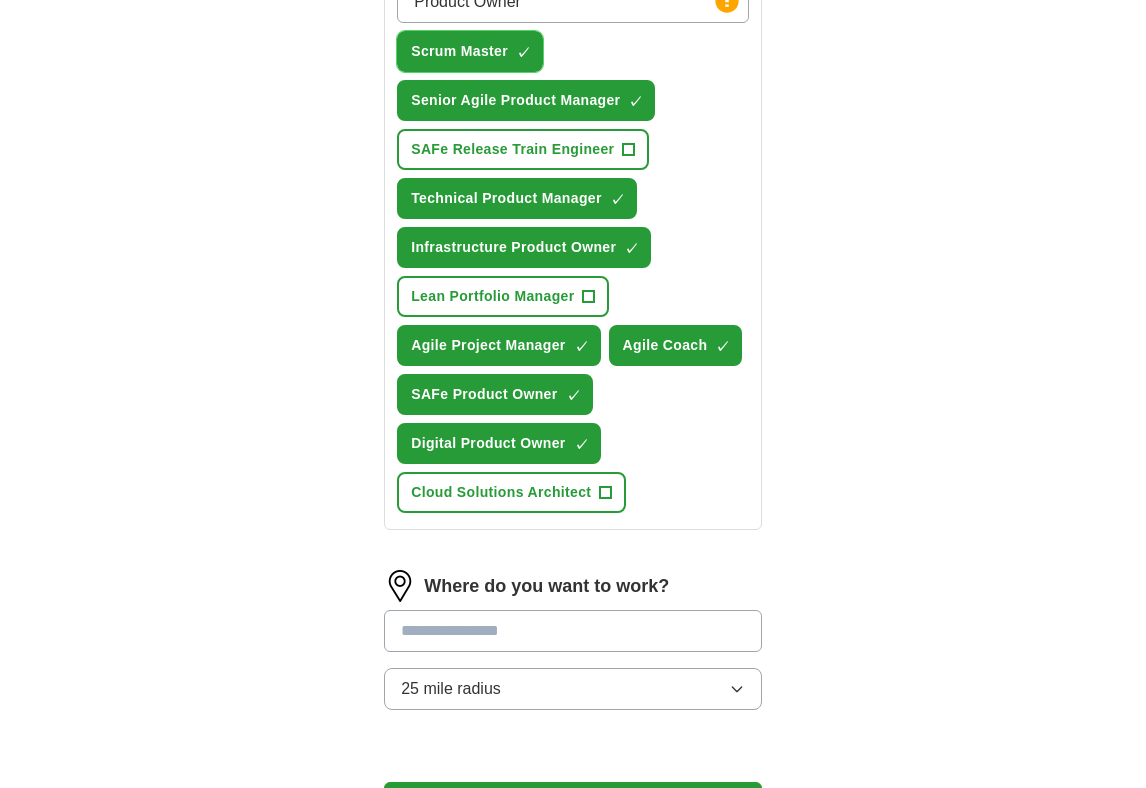 scroll, scrollTop: 992, scrollLeft: 0, axis: vertical 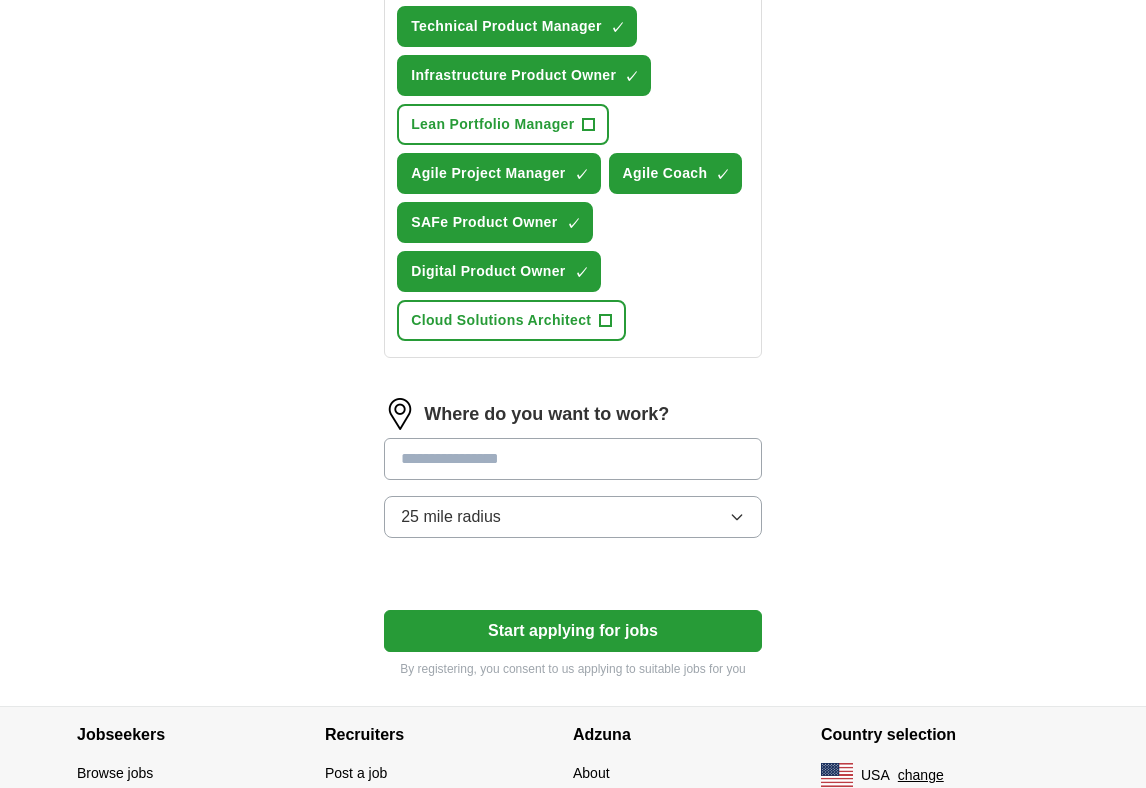 click at bounding box center [573, 459] 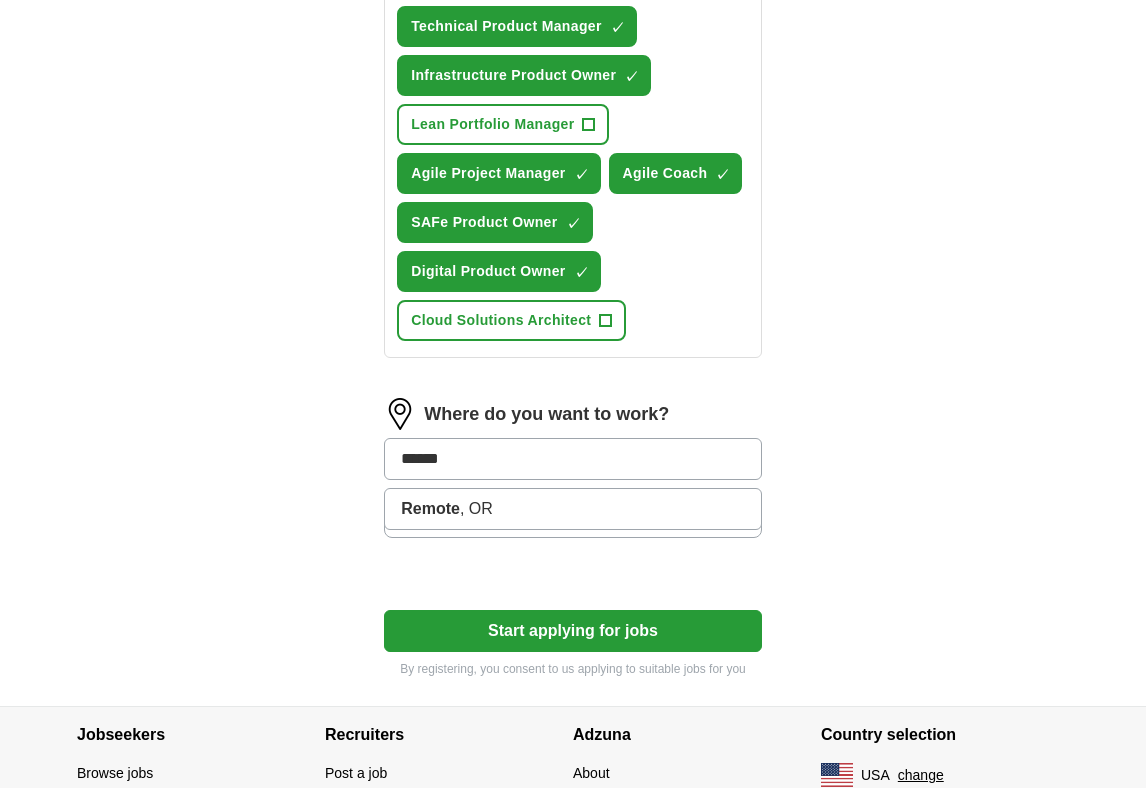 type on "******" 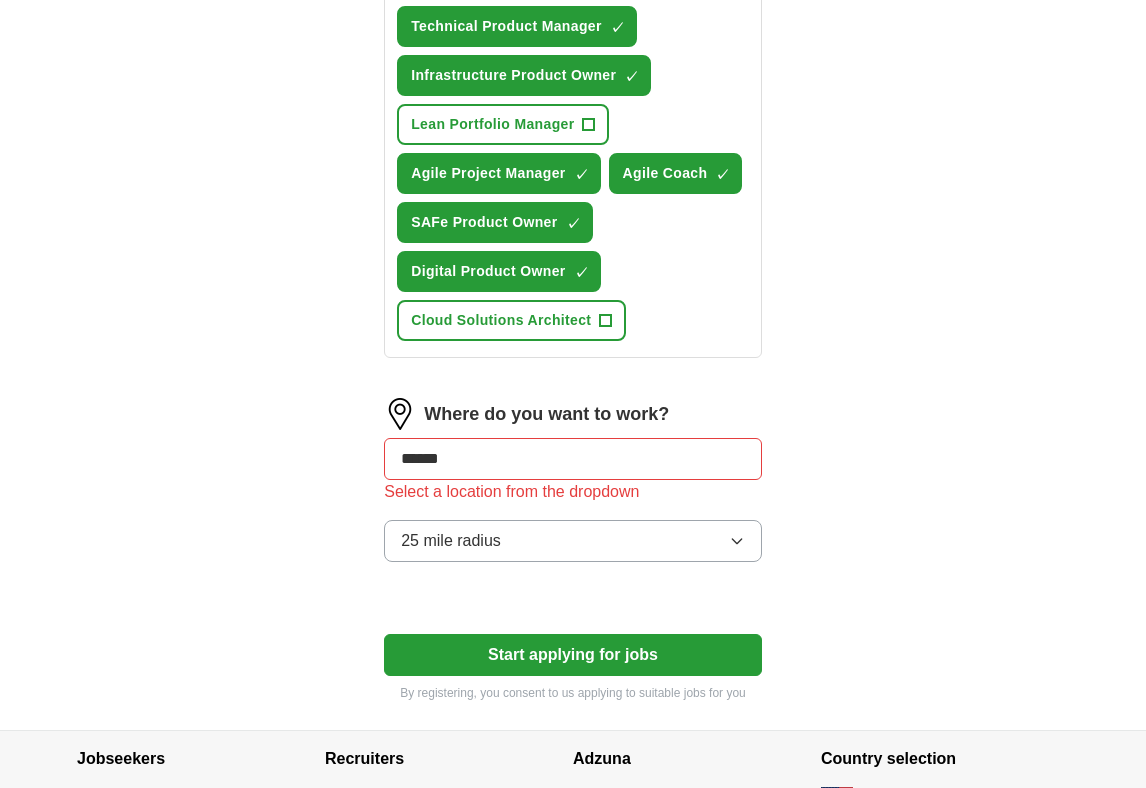 click on "******" at bounding box center [573, 459] 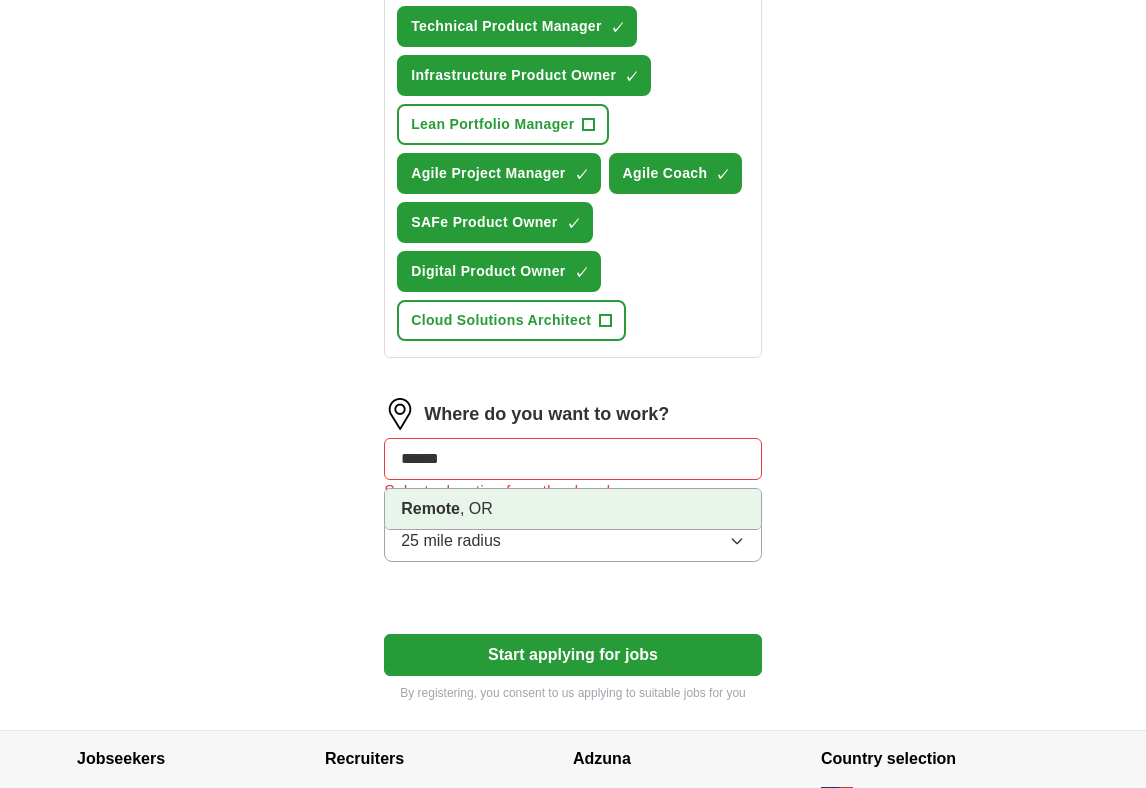 click on "Remote" at bounding box center (430, 508) 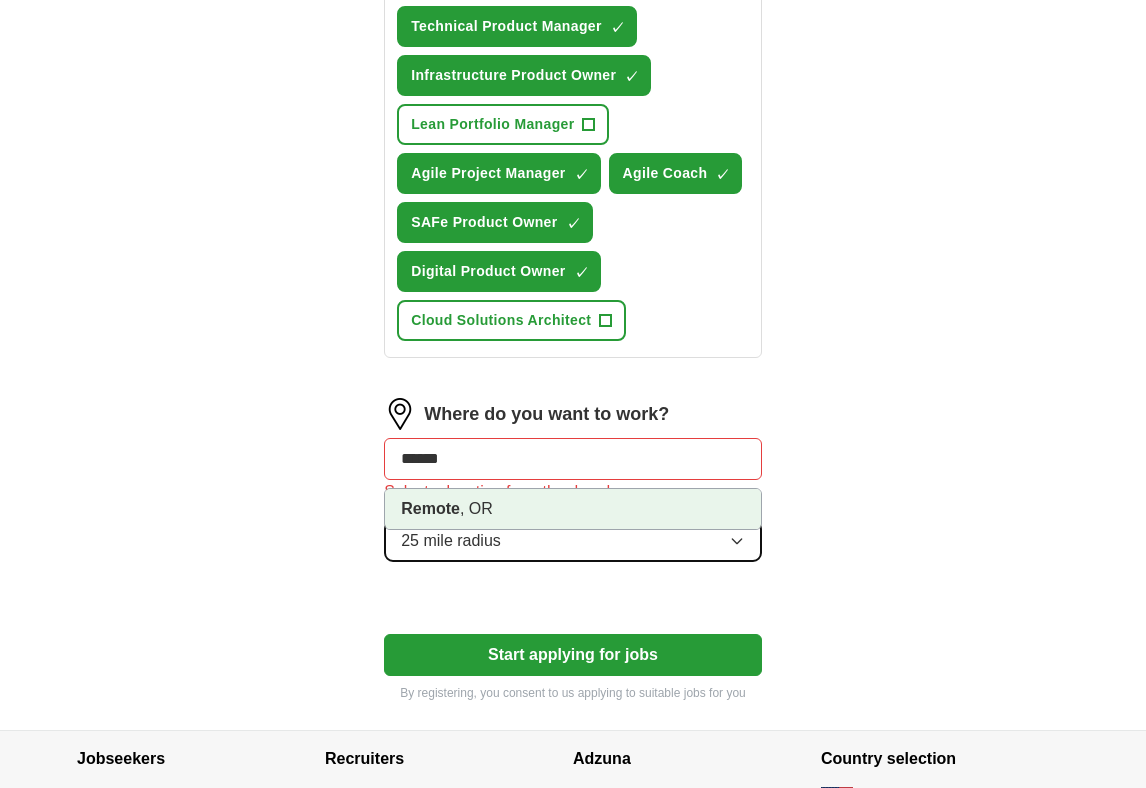 click on "25 mile radius" at bounding box center [573, 541] 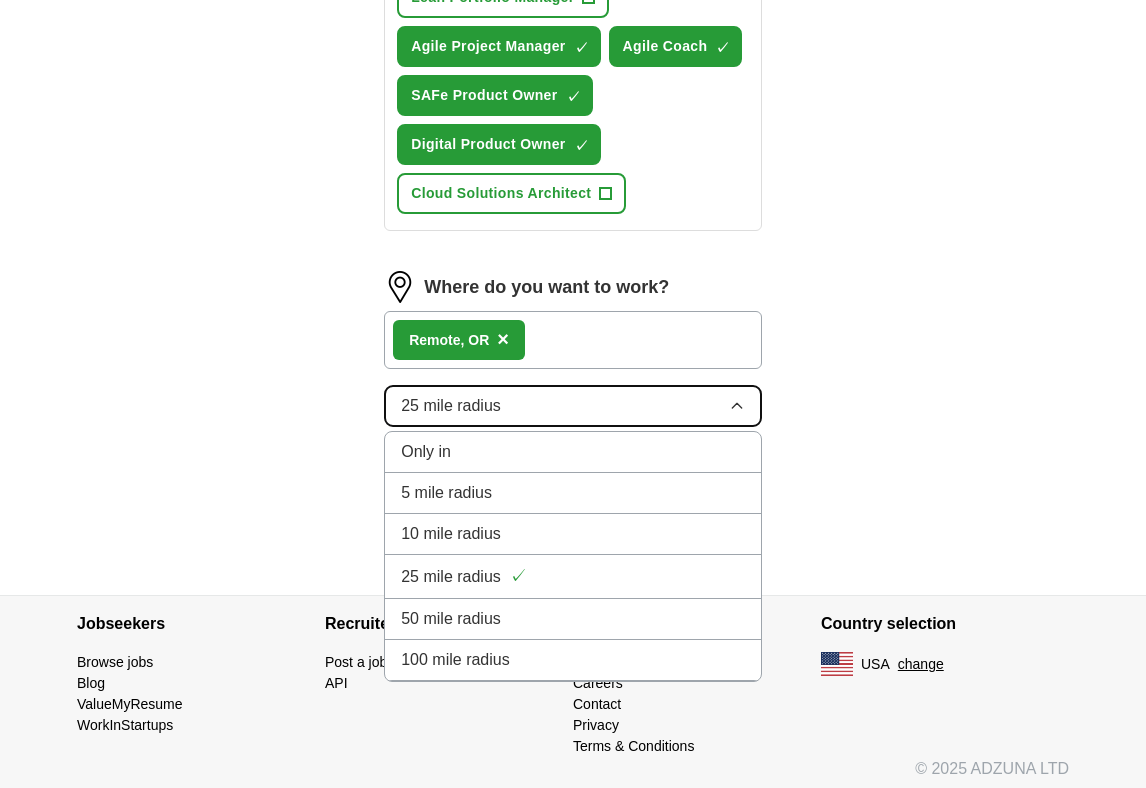 scroll, scrollTop: 1149, scrollLeft: 0, axis: vertical 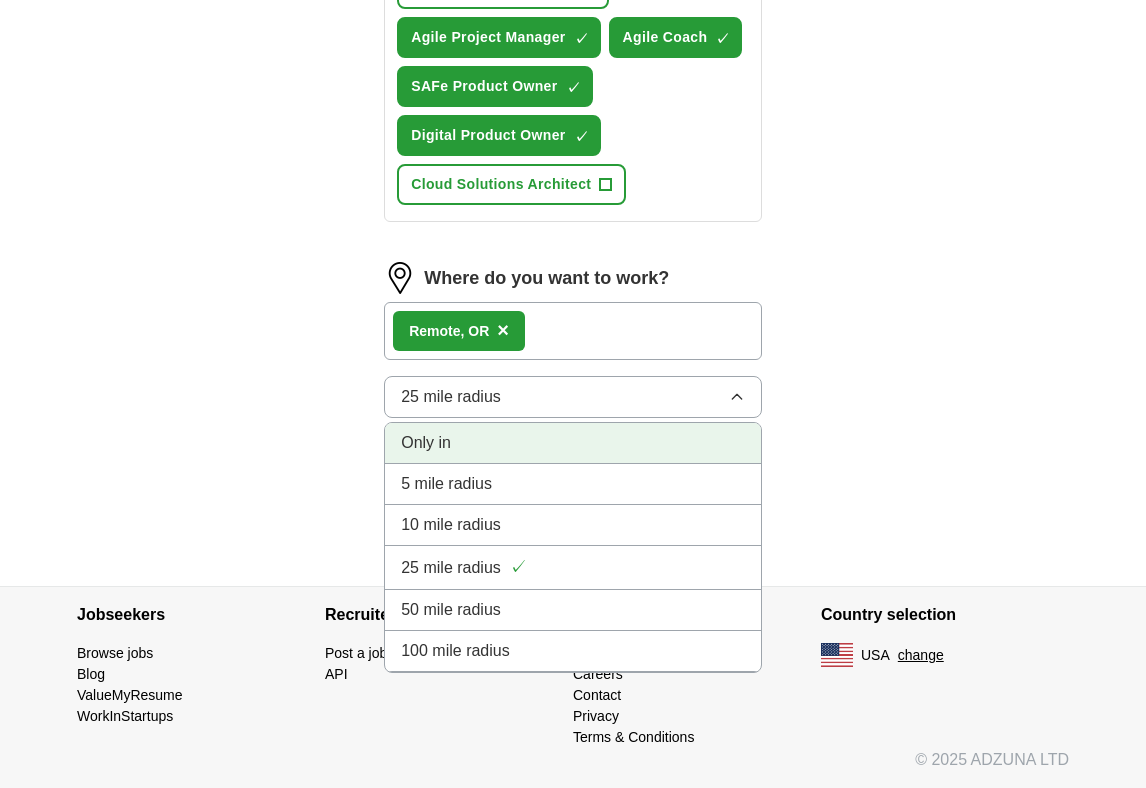 click on "Only in" at bounding box center (426, 443) 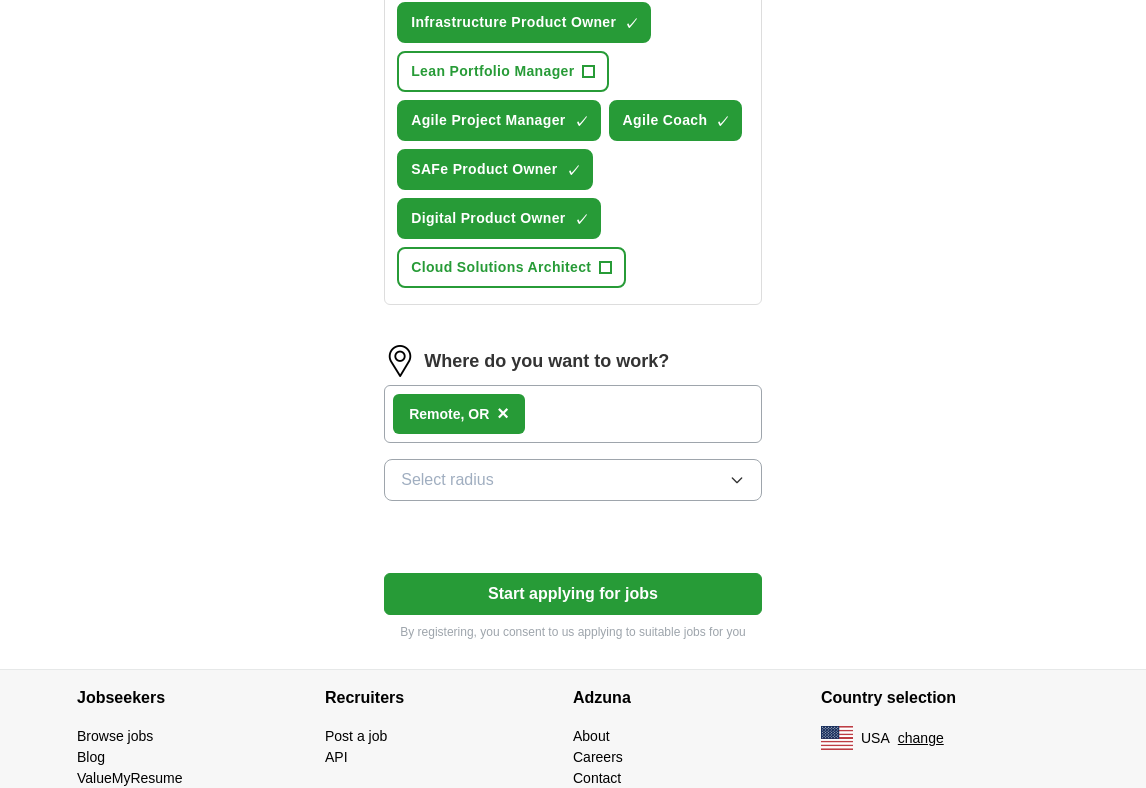 scroll, scrollTop: 1149, scrollLeft: 0, axis: vertical 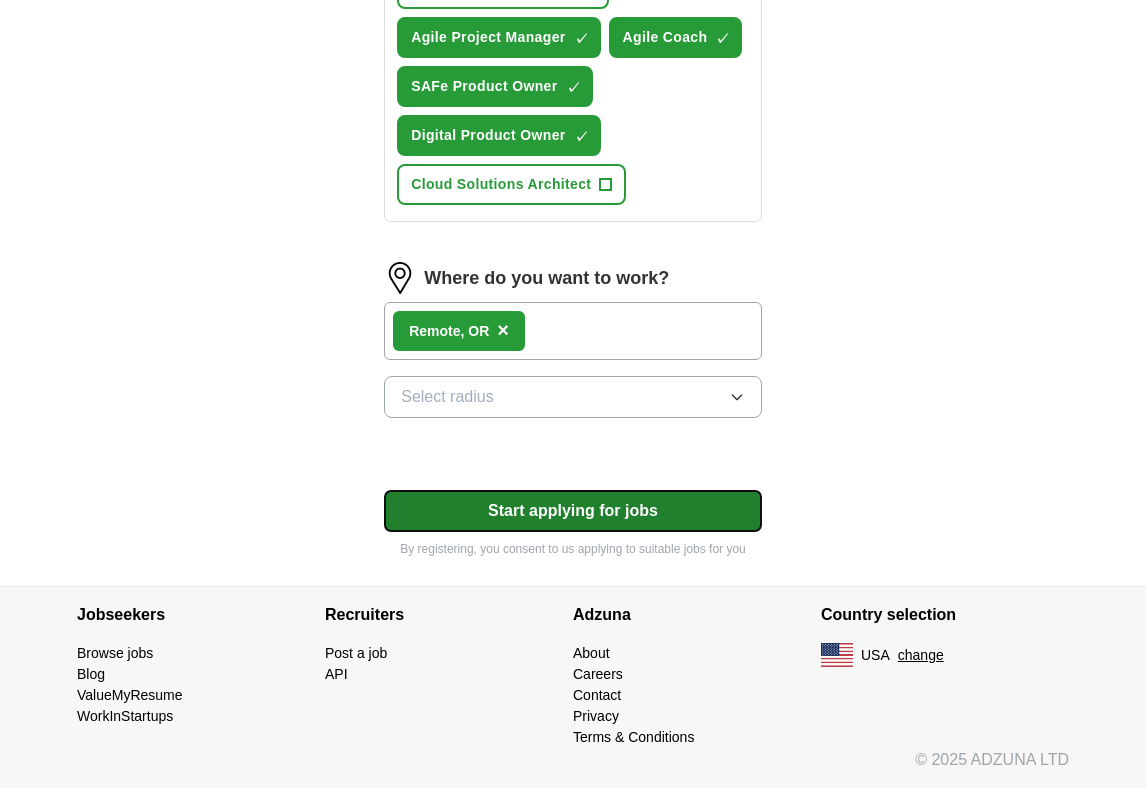 click on "Start applying for jobs" at bounding box center (573, 511) 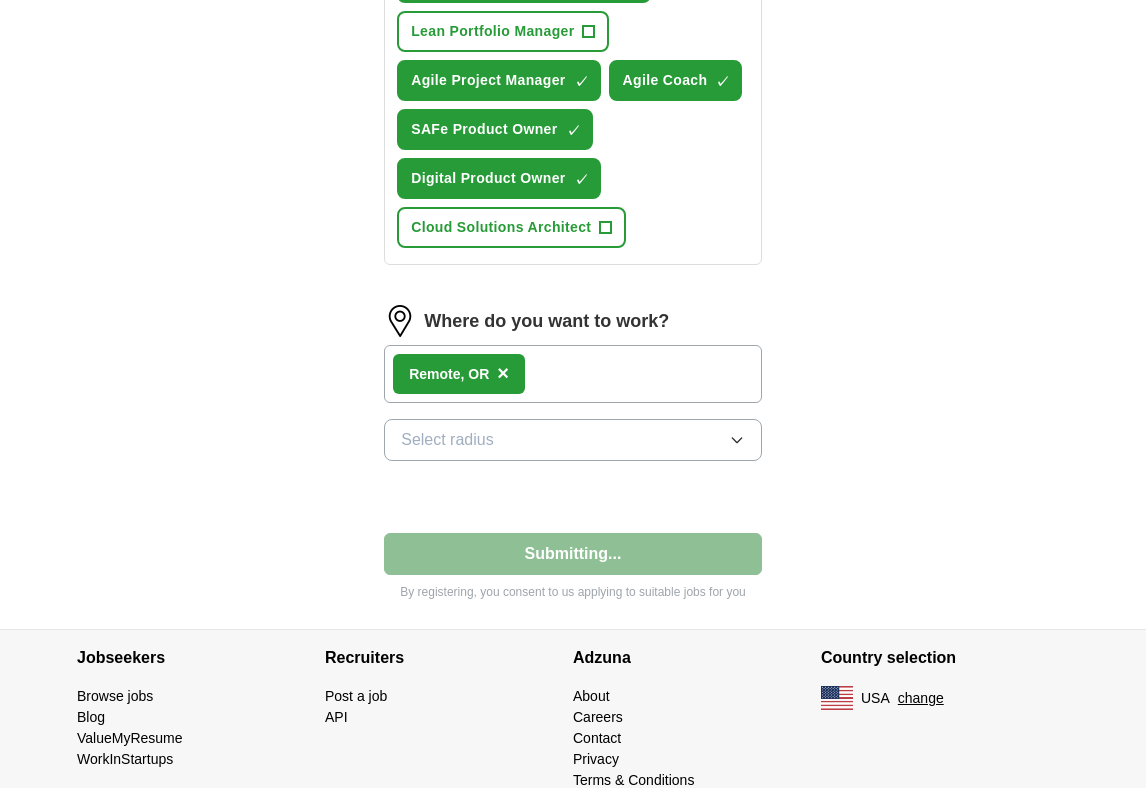 select on "**" 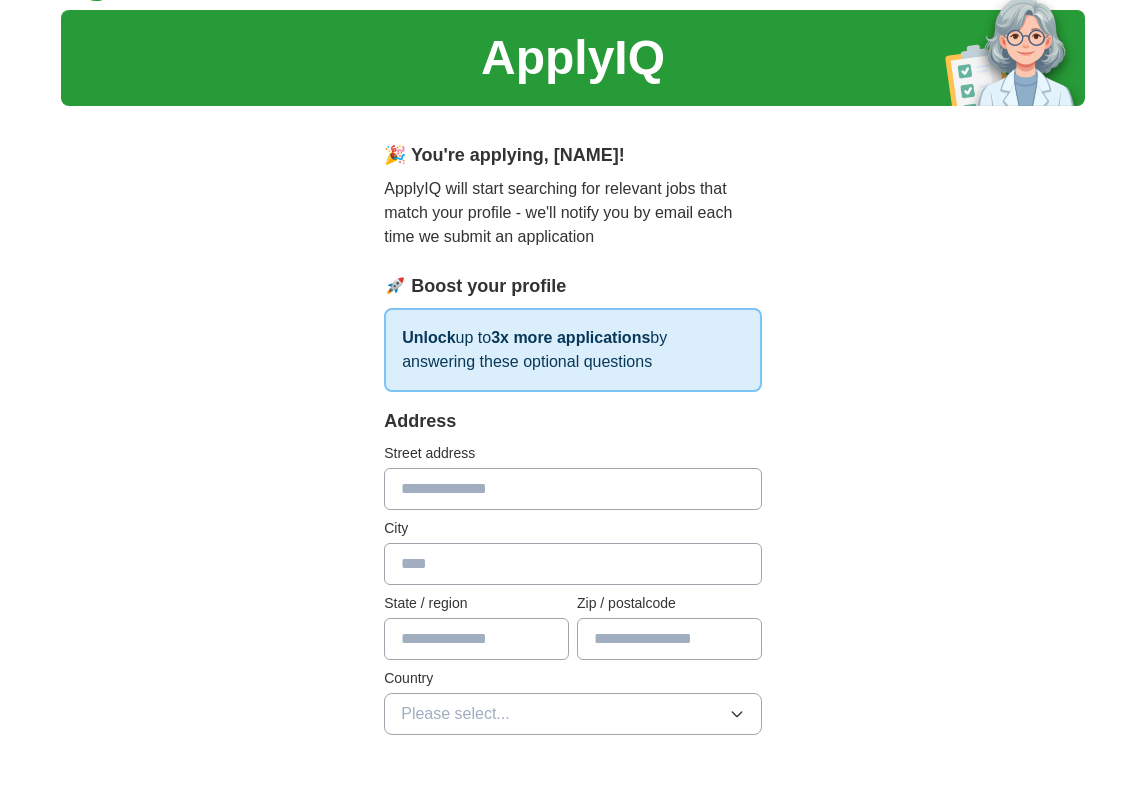 scroll, scrollTop: 58, scrollLeft: 0, axis: vertical 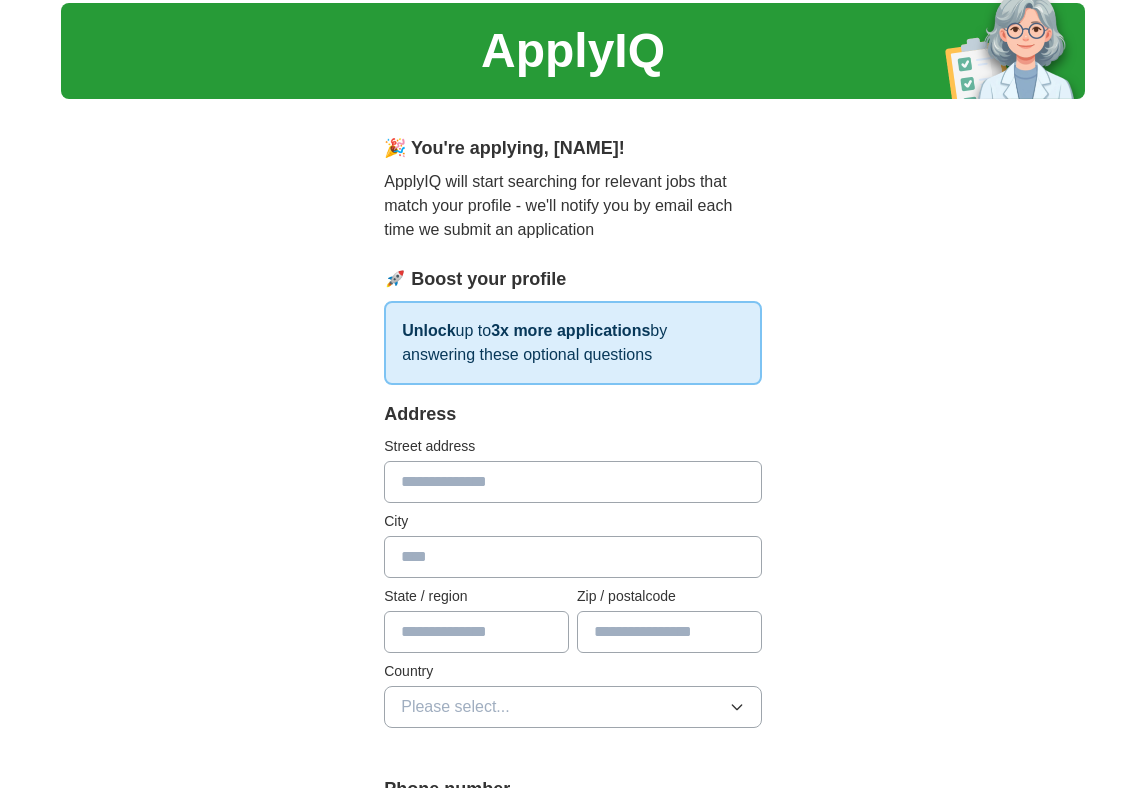 click at bounding box center [573, 482] 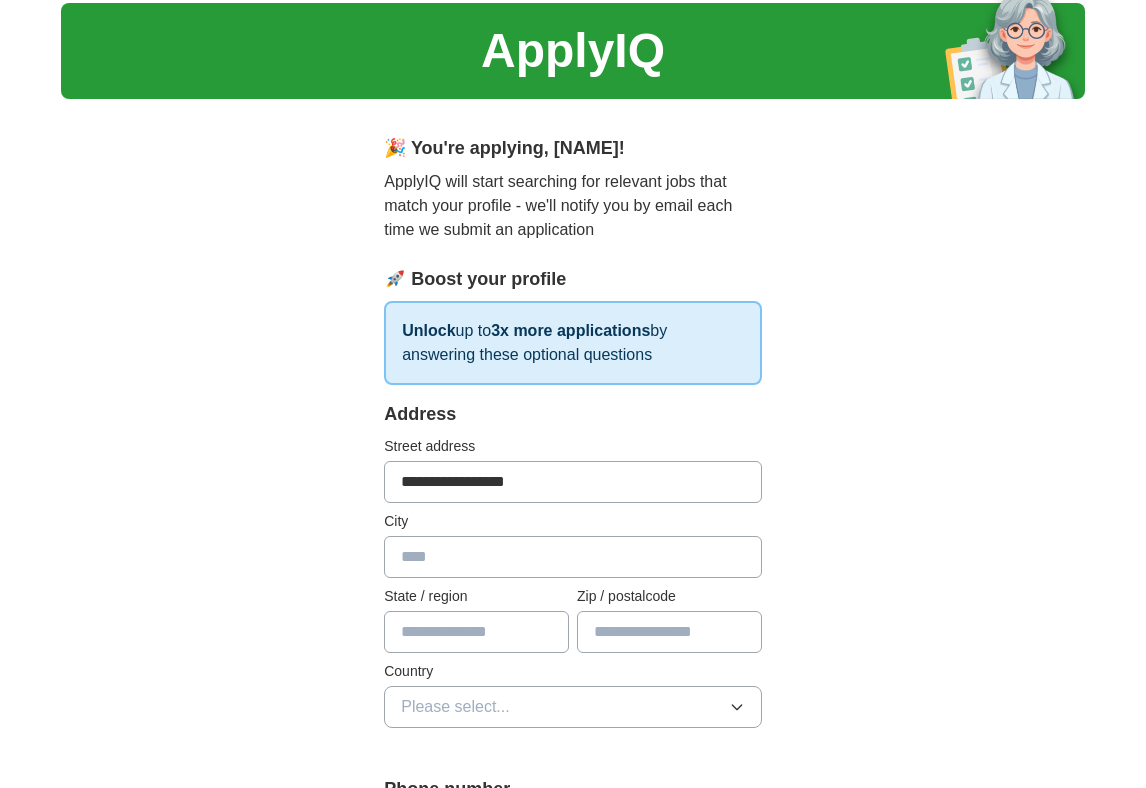 type on "**********" 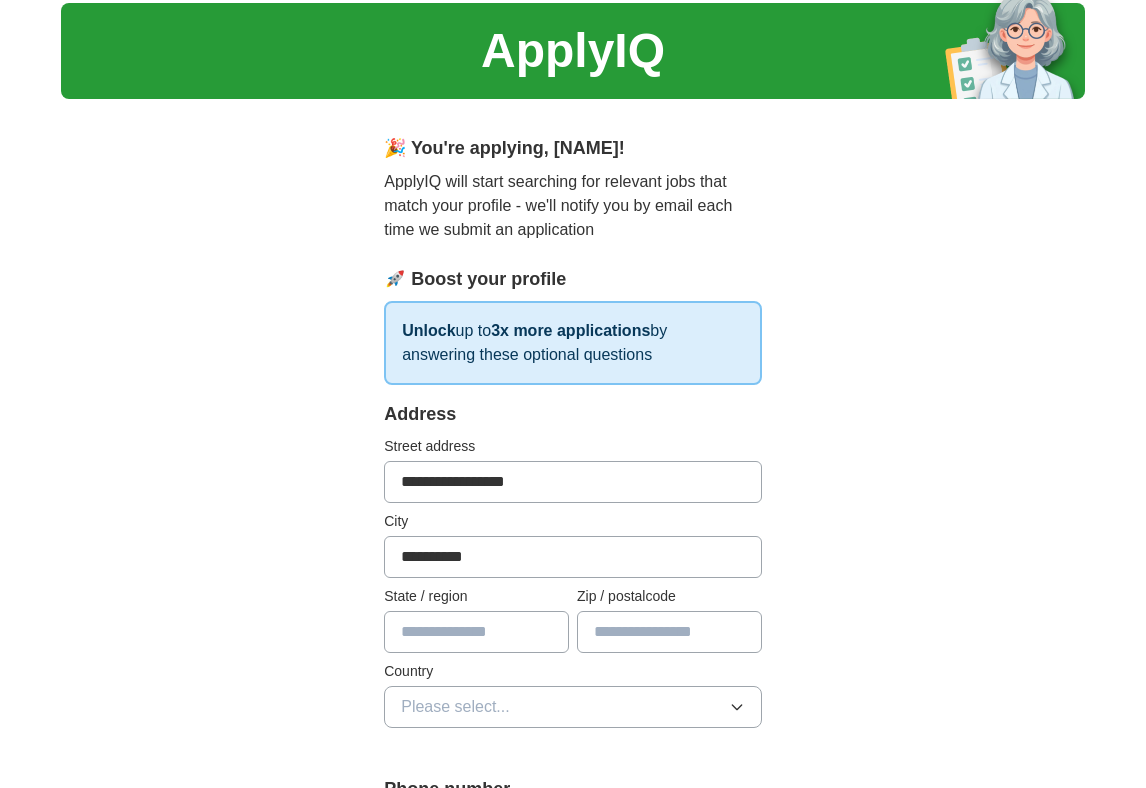 type on "**" 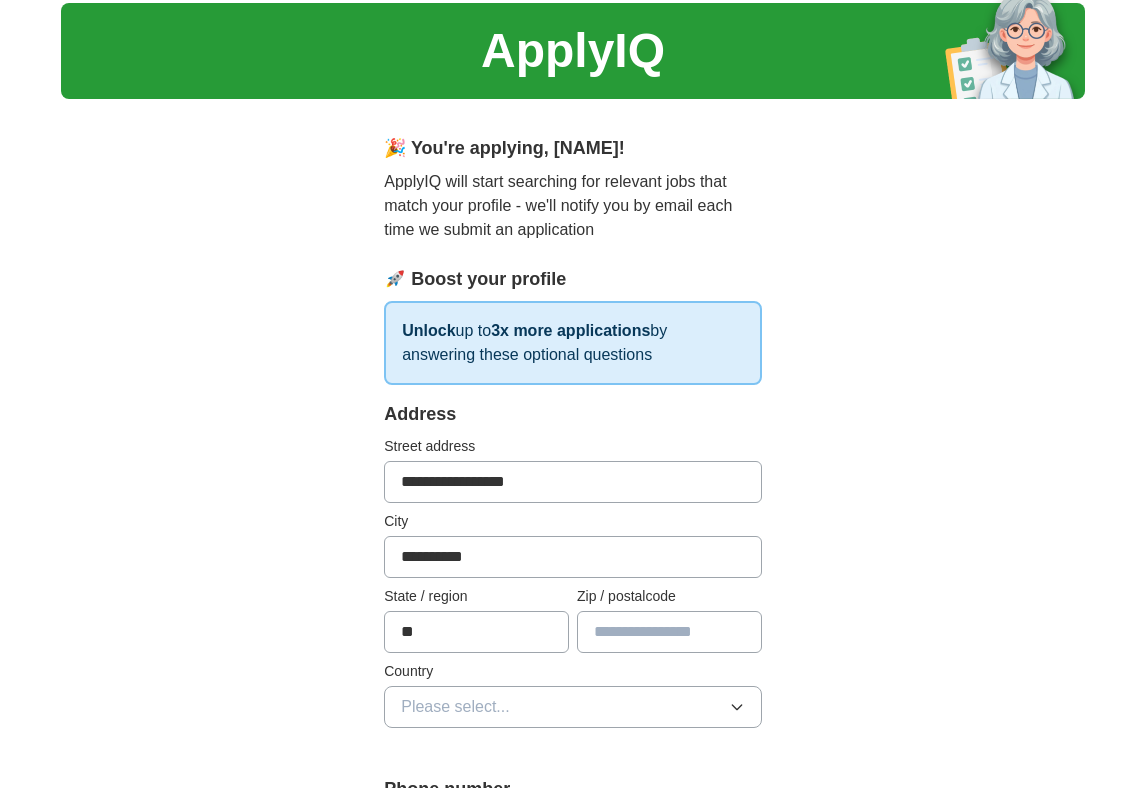 type on "**********" 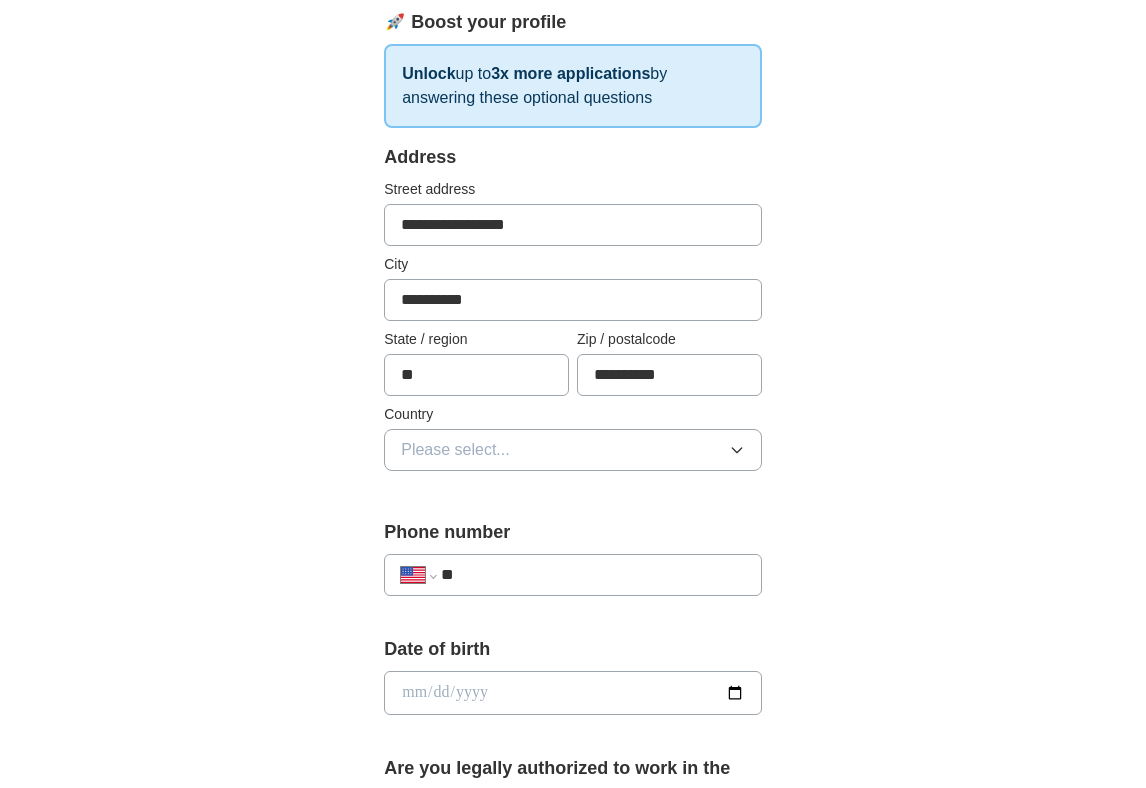 scroll, scrollTop: 355, scrollLeft: 0, axis: vertical 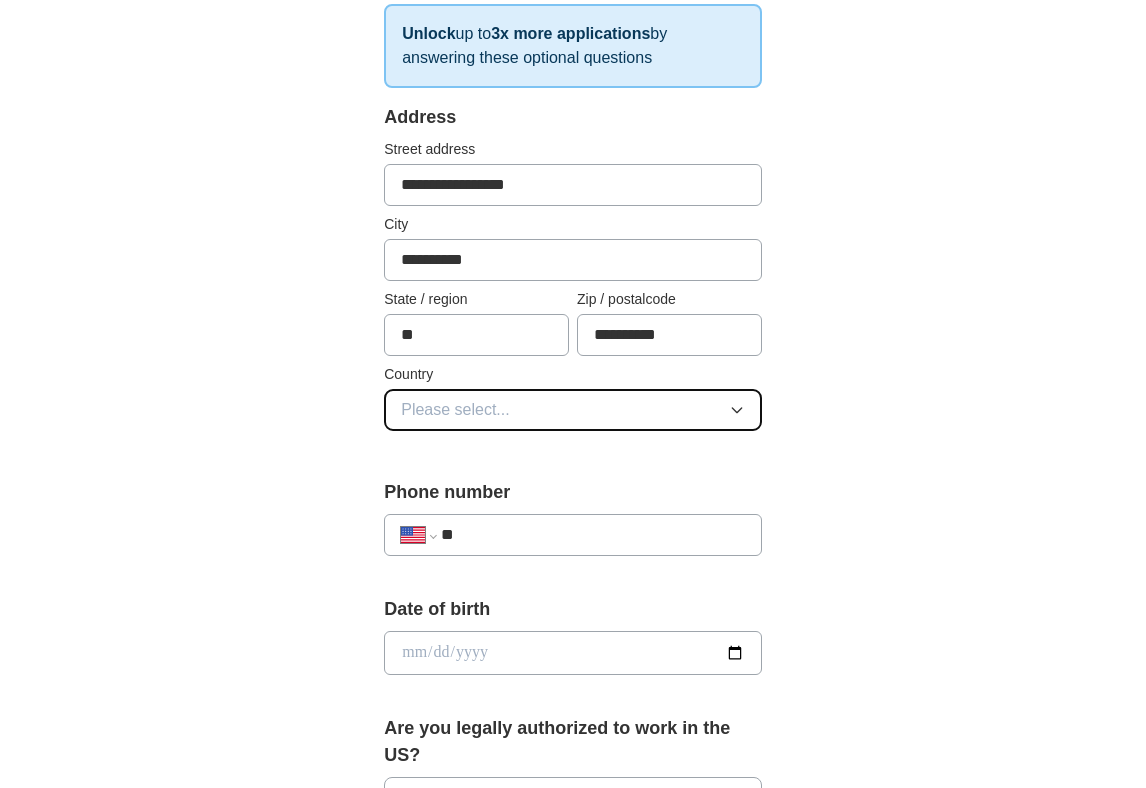 click on "Please select..." at bounding box center [573, 410] 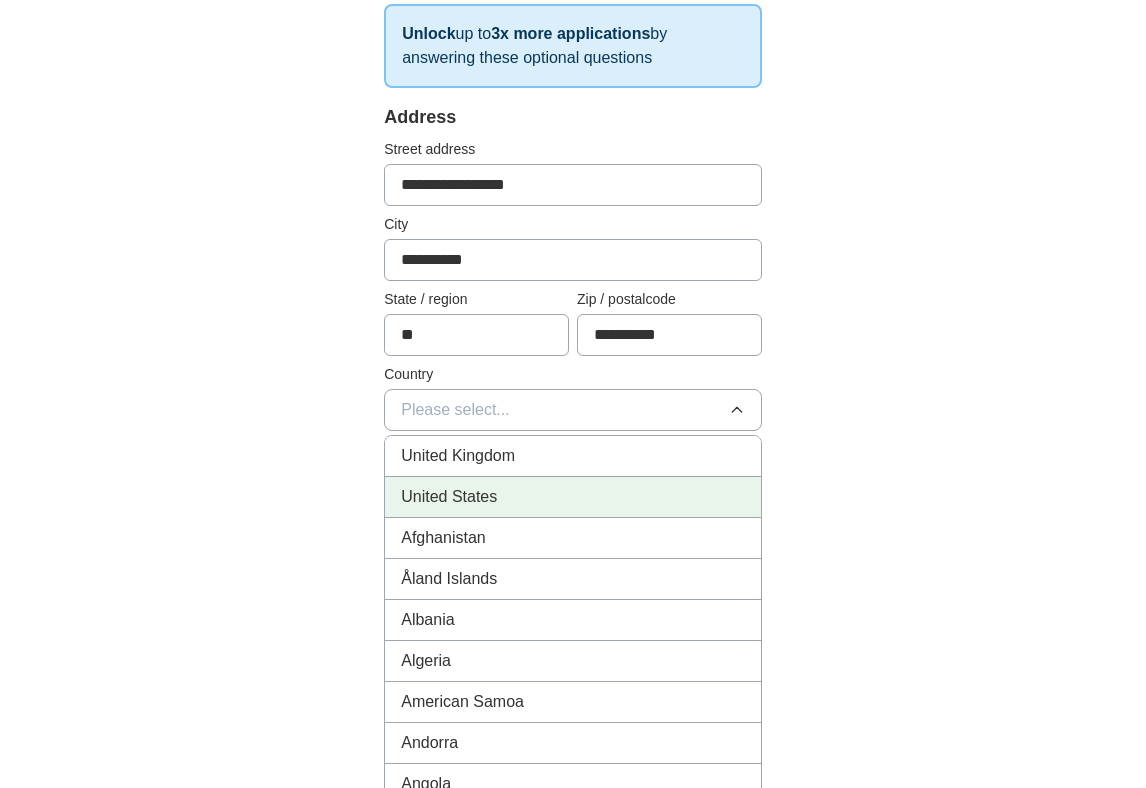 click on "United States" at bounding box center [573, 497] 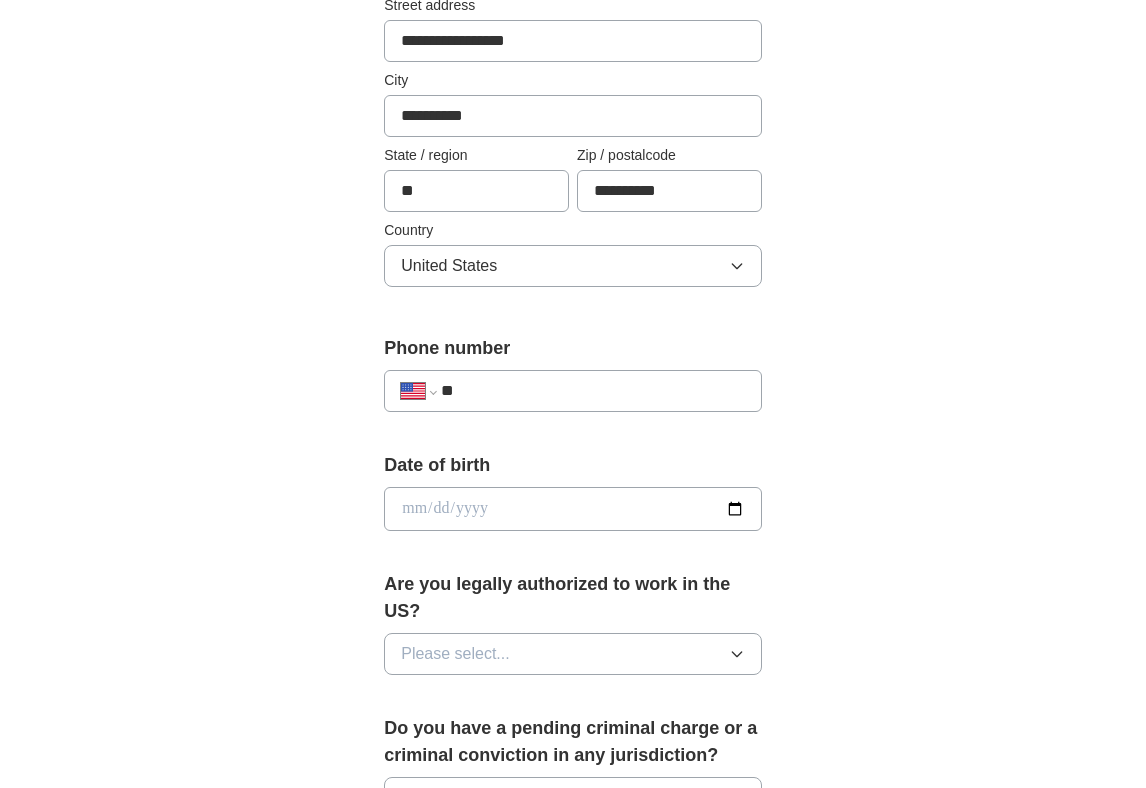 scroll, scrollTop: 499, scrollLeft: 0, axis: vertical 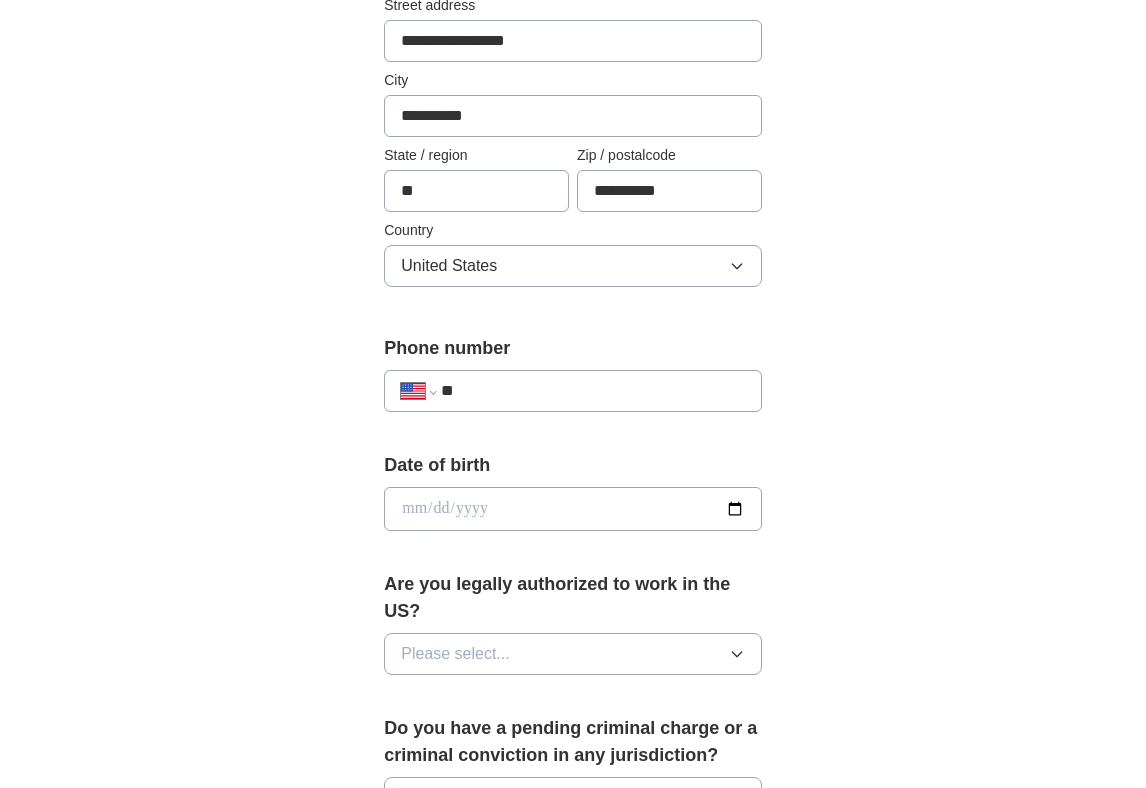 click on "**" at bounding box center (593, 391) 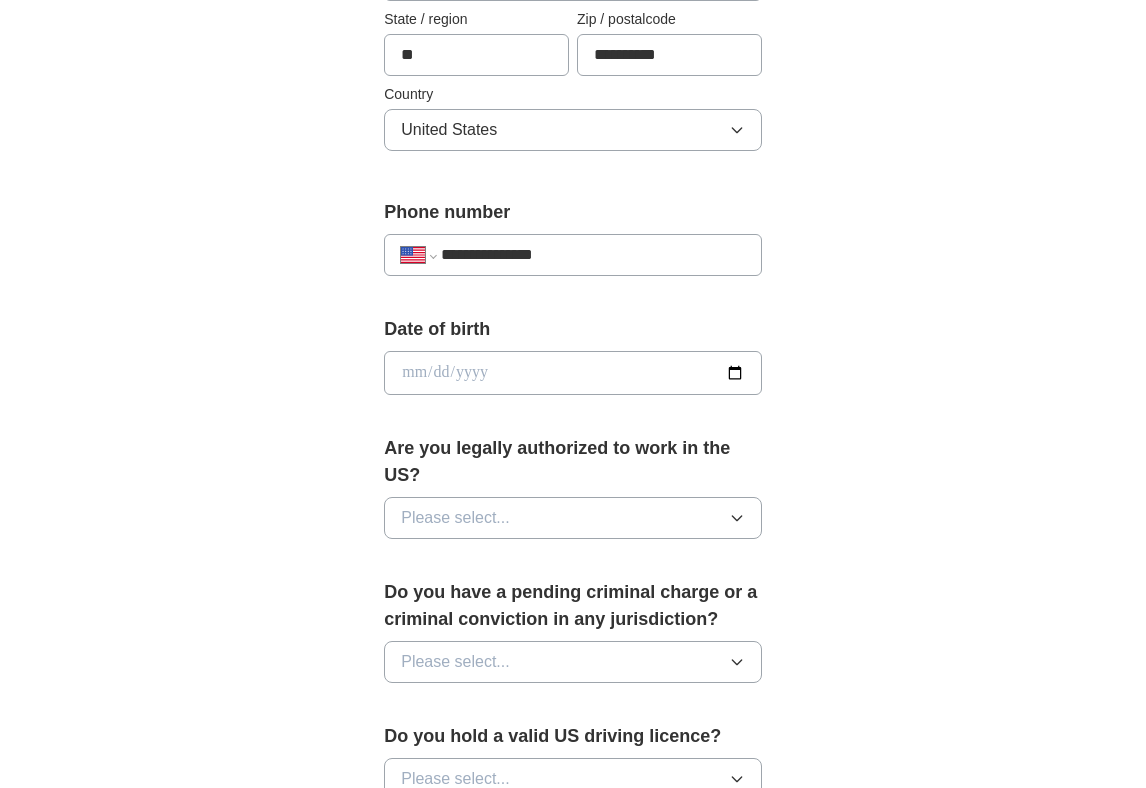 scroll, scrollTop: 645, scrollLeft: 0, axis: vertical 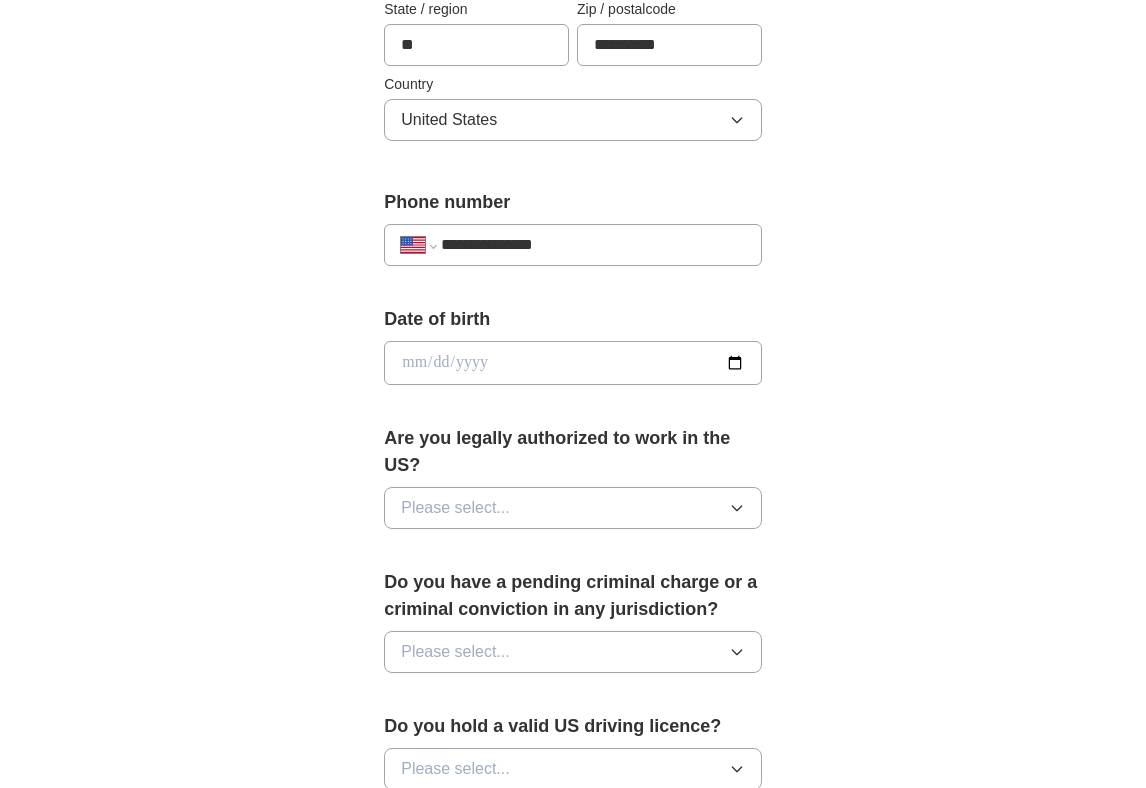 type on "**********" 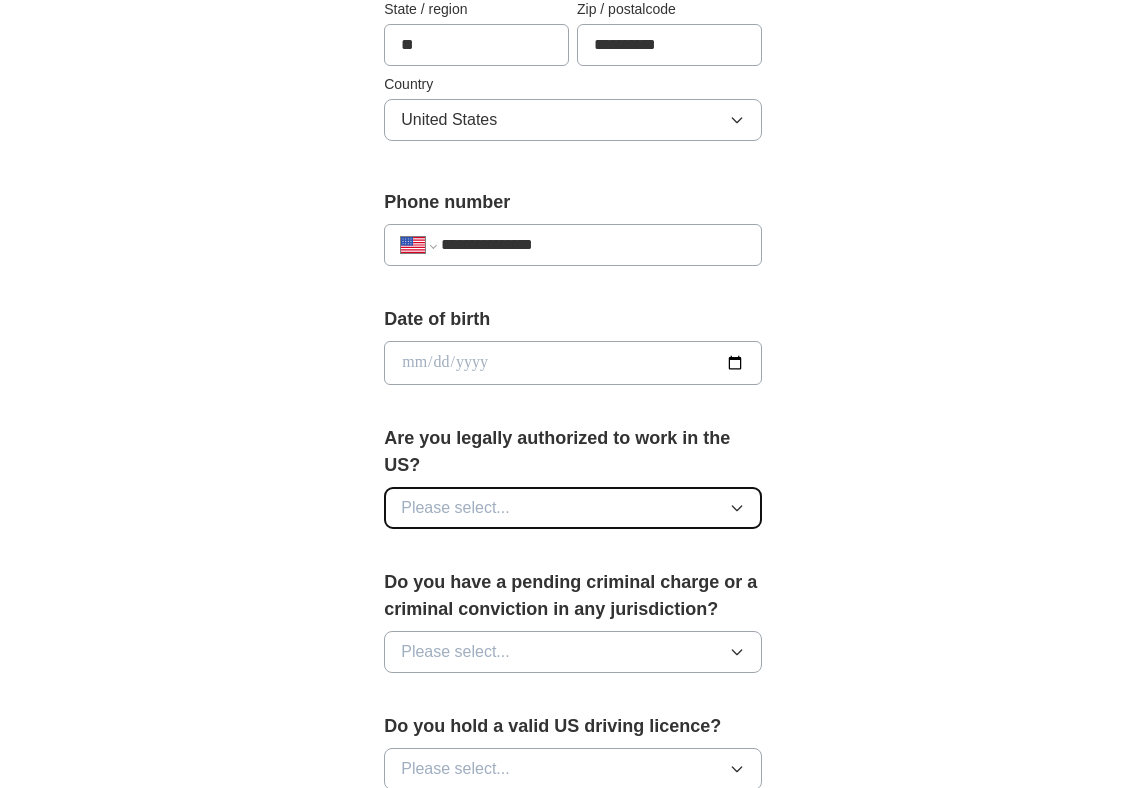 click 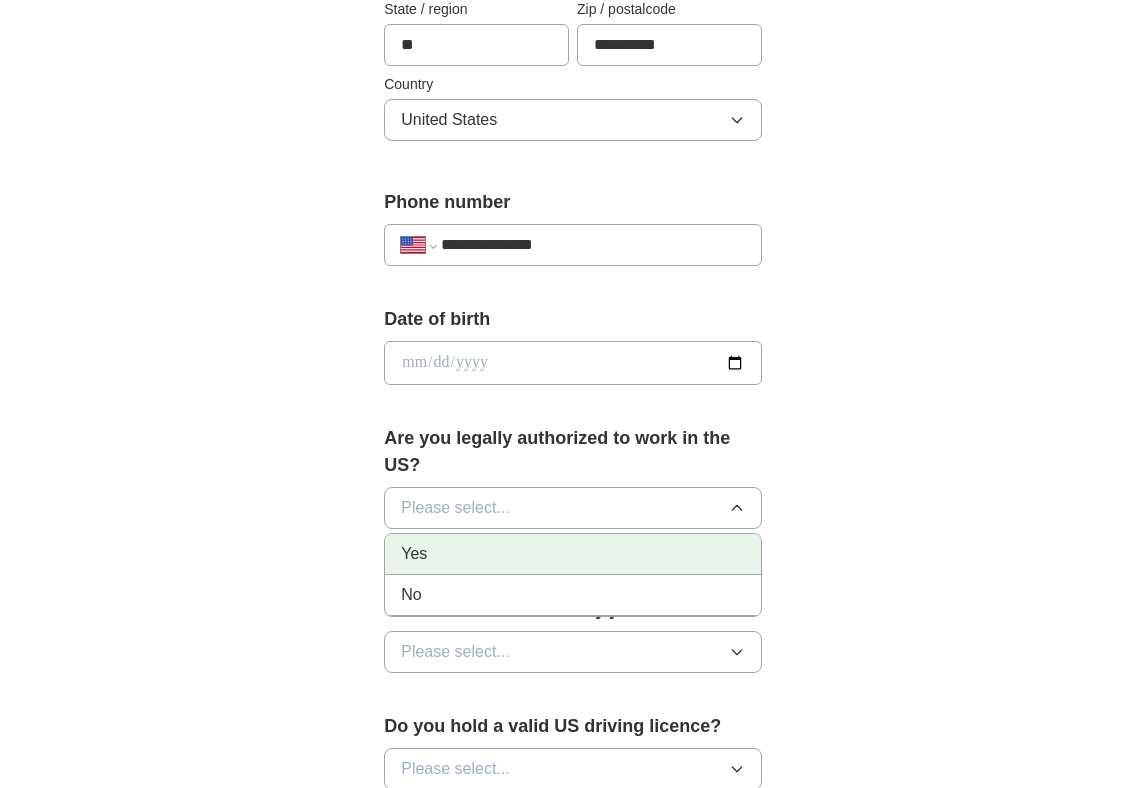 click on "Yes" at bounding box center (573, 554) 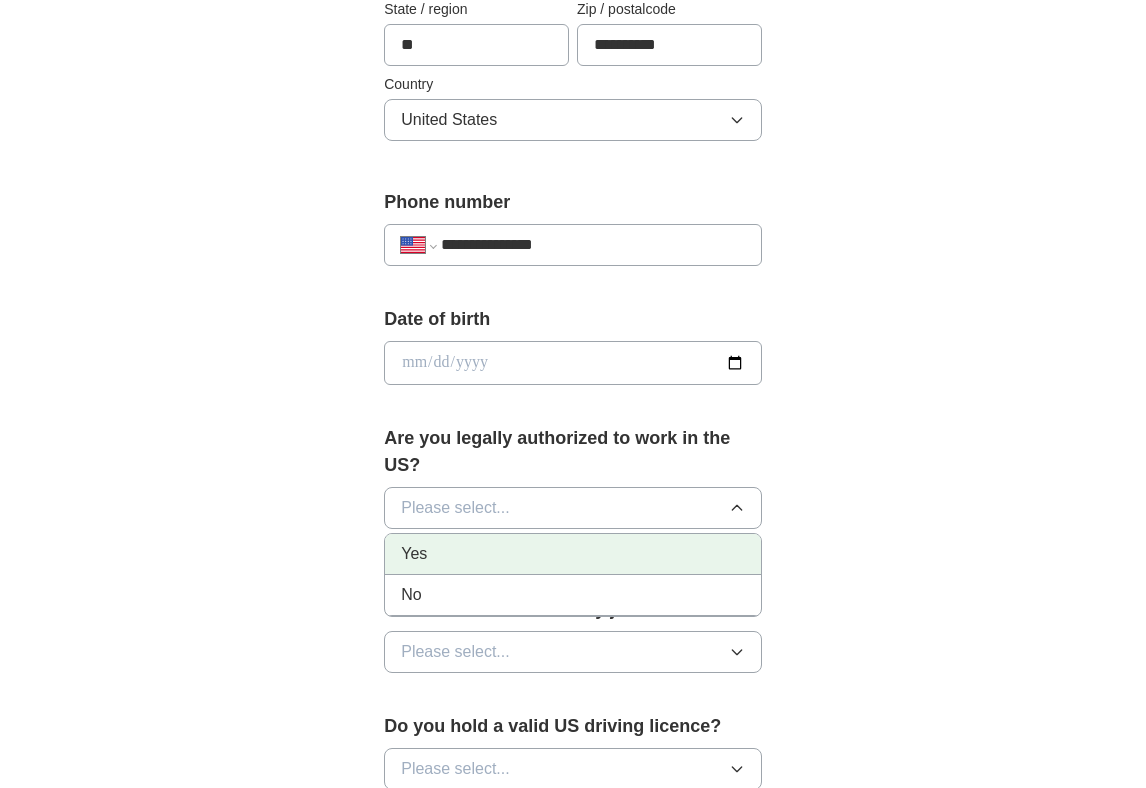 click on "**********" at bounding box center (573, 527) 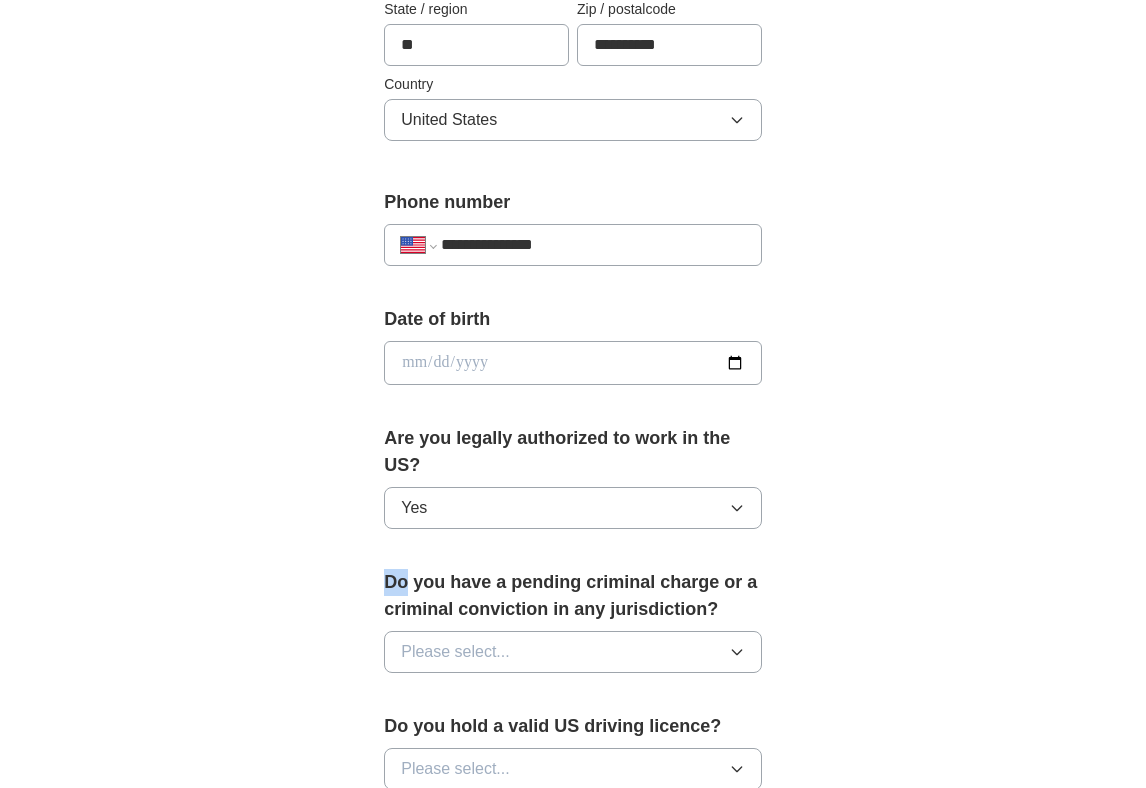 scroll, scrollTop: 858, scrollLeft: 0, axis: vertical 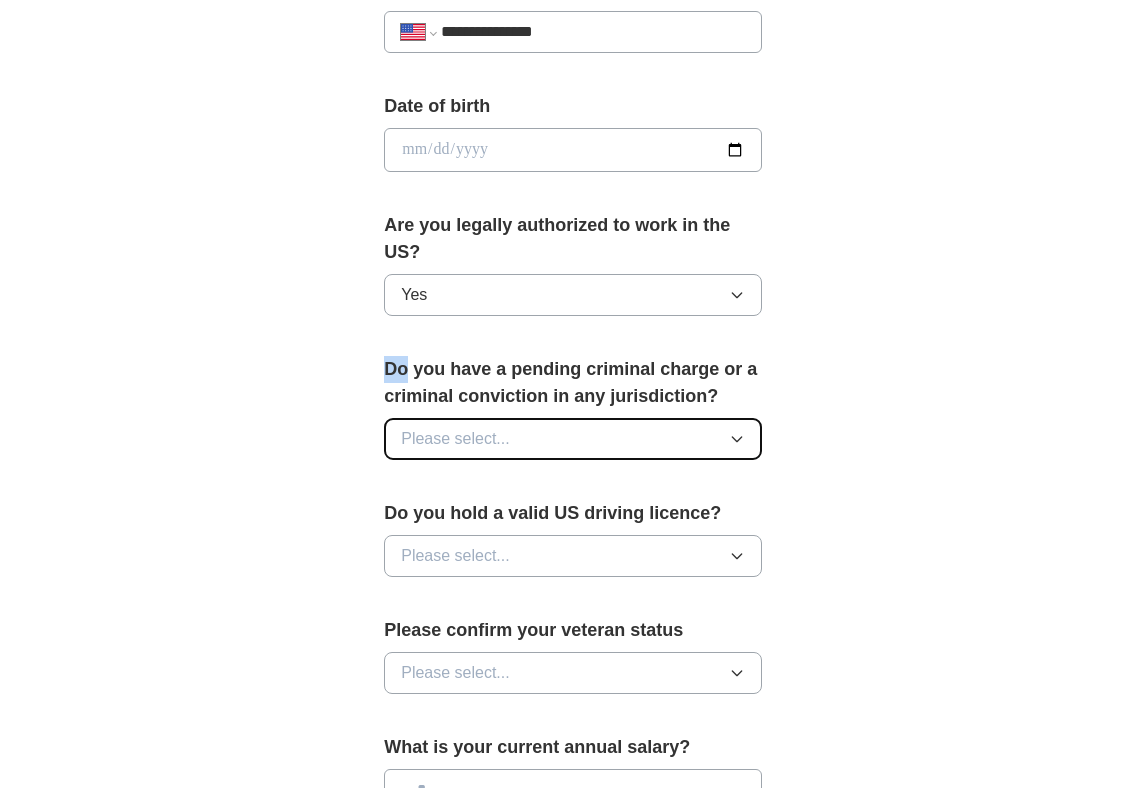 click on "Please select..." at bounding box center [573, 439] 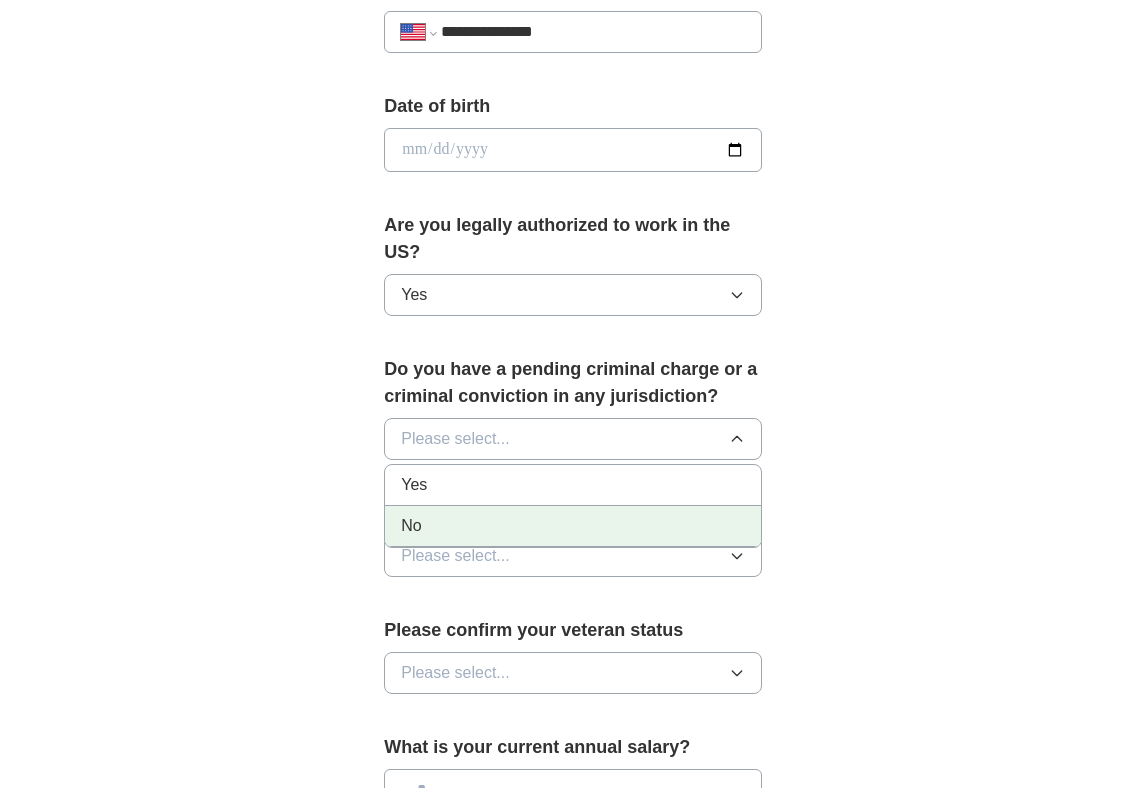 click on "No" at bounding box center (573, 526) 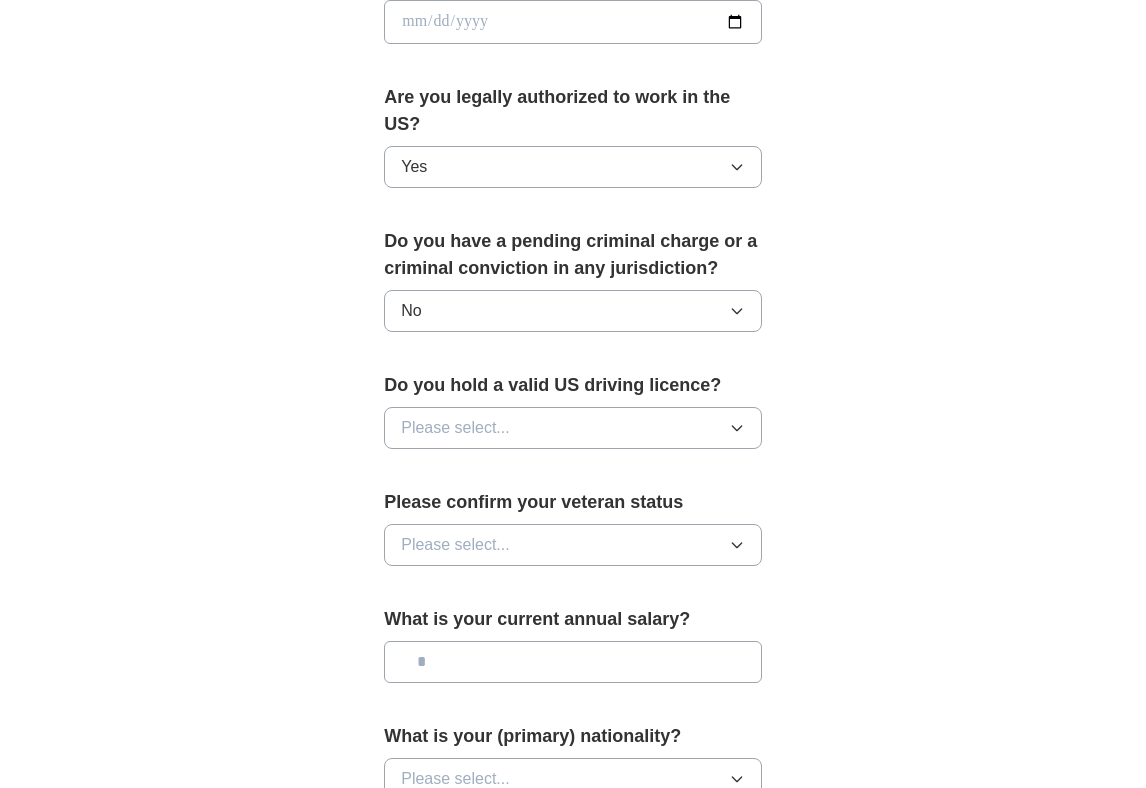 scroll, scrollTop: 1057, scrollLeft: 0, axis: vertical 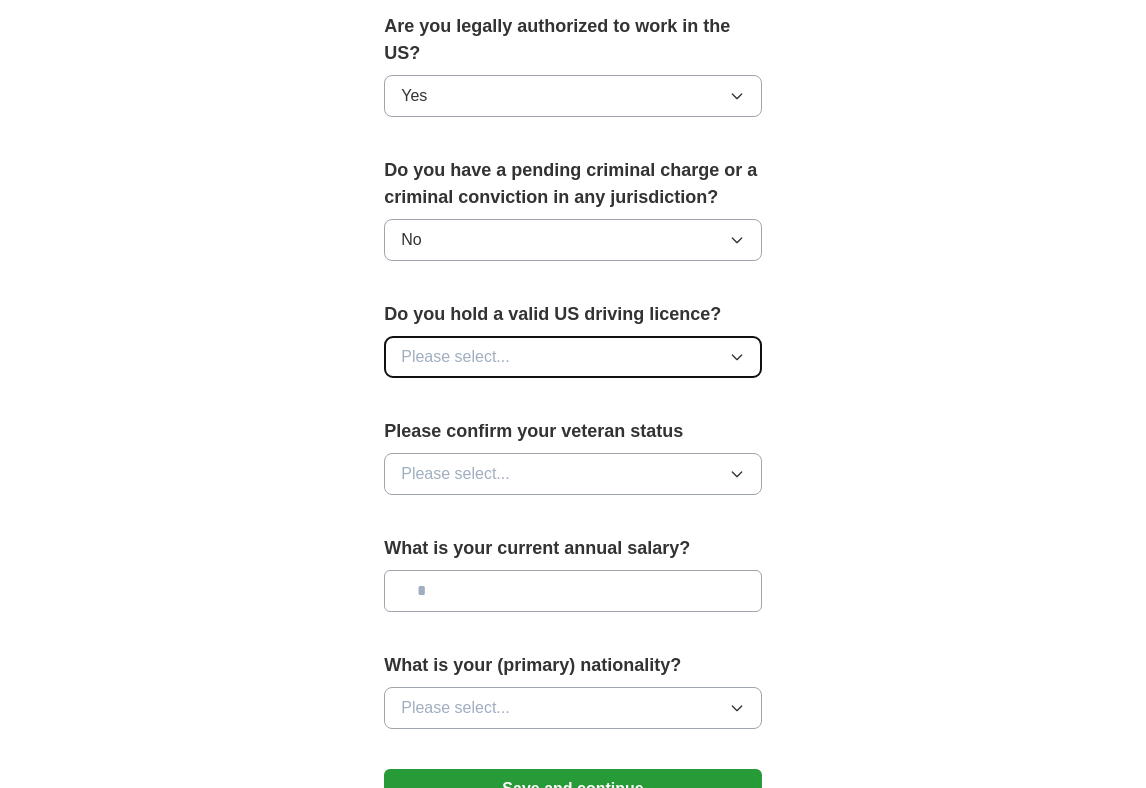 click 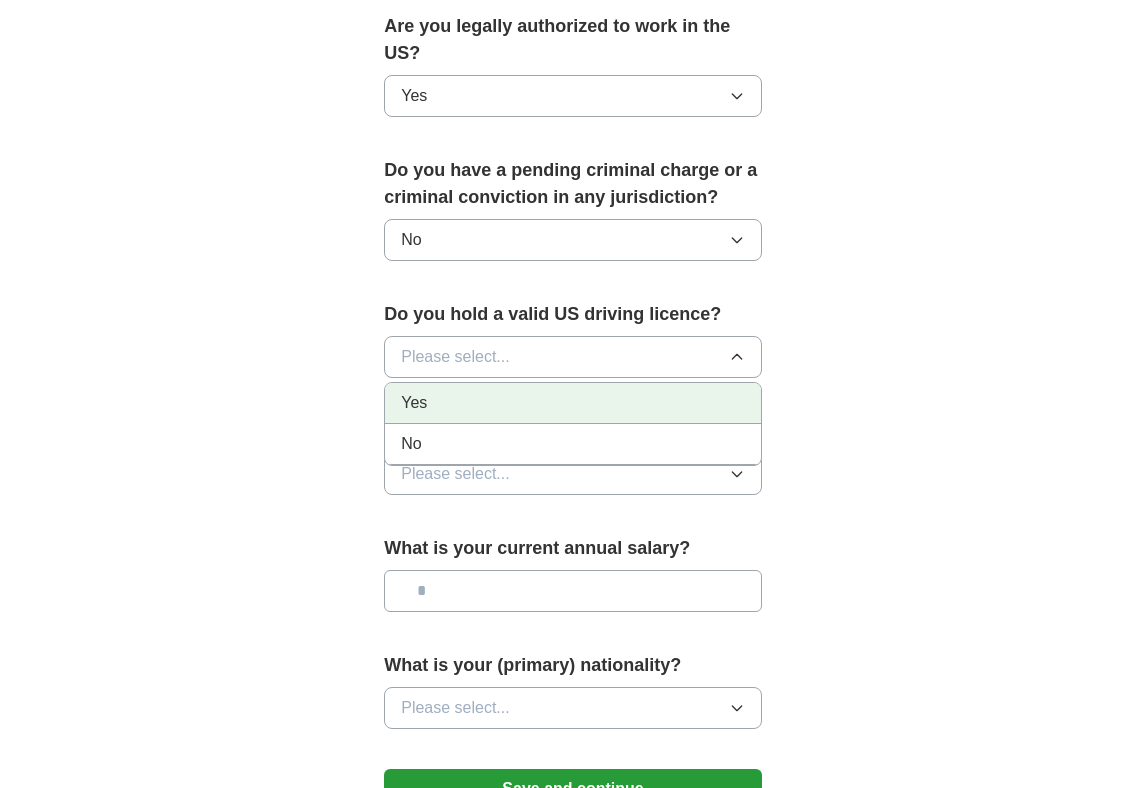click on "Yes" at bounding box center [573, 403] 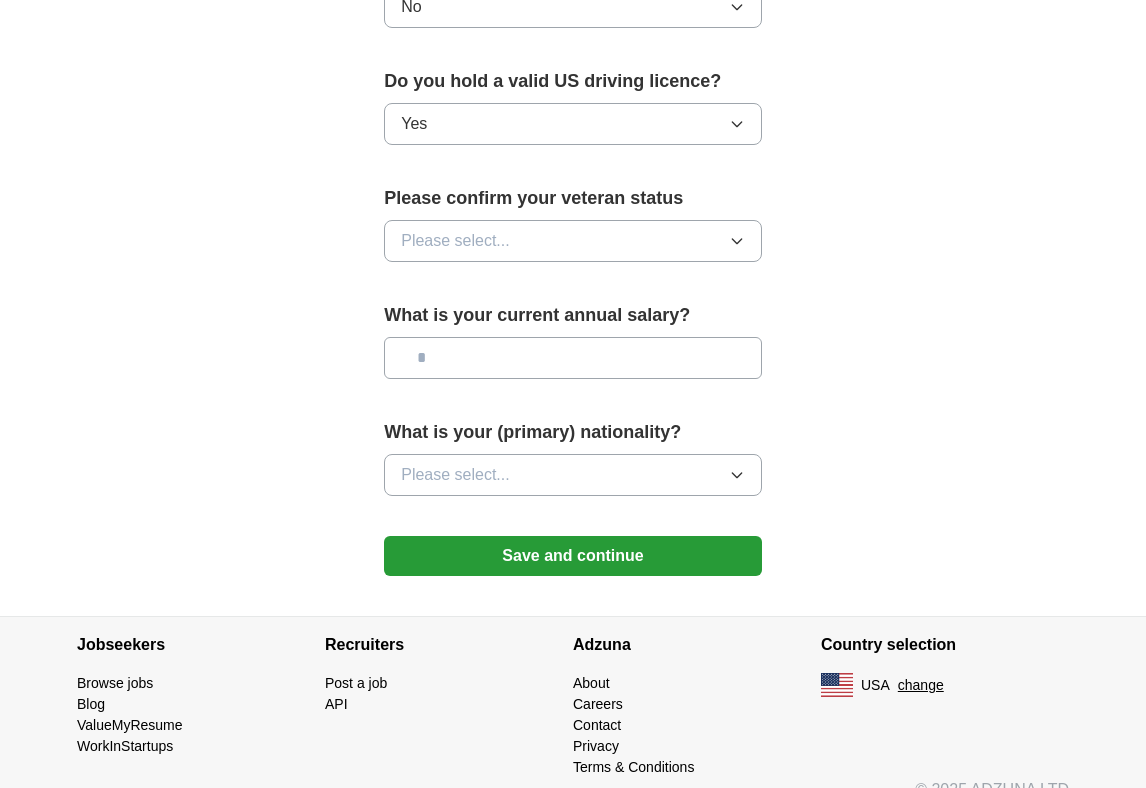 scroll, scrollTop: 1320, scrollLeft: 0, axis: vertical 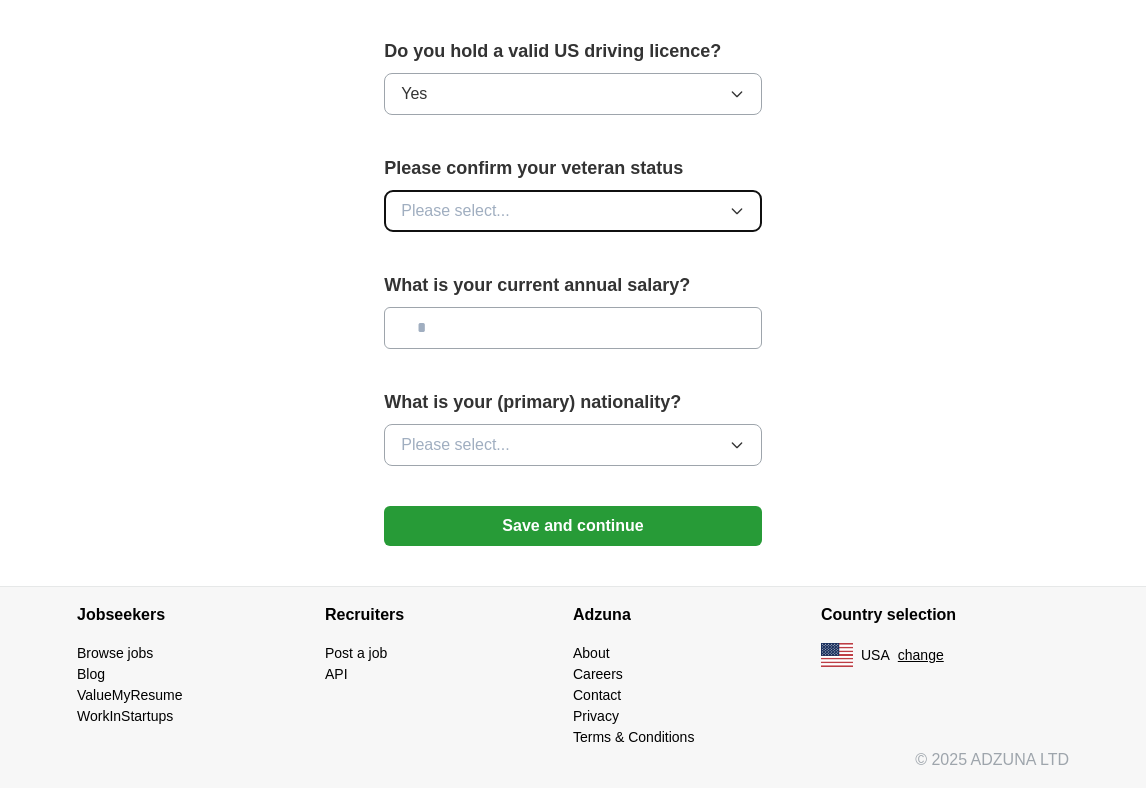 click 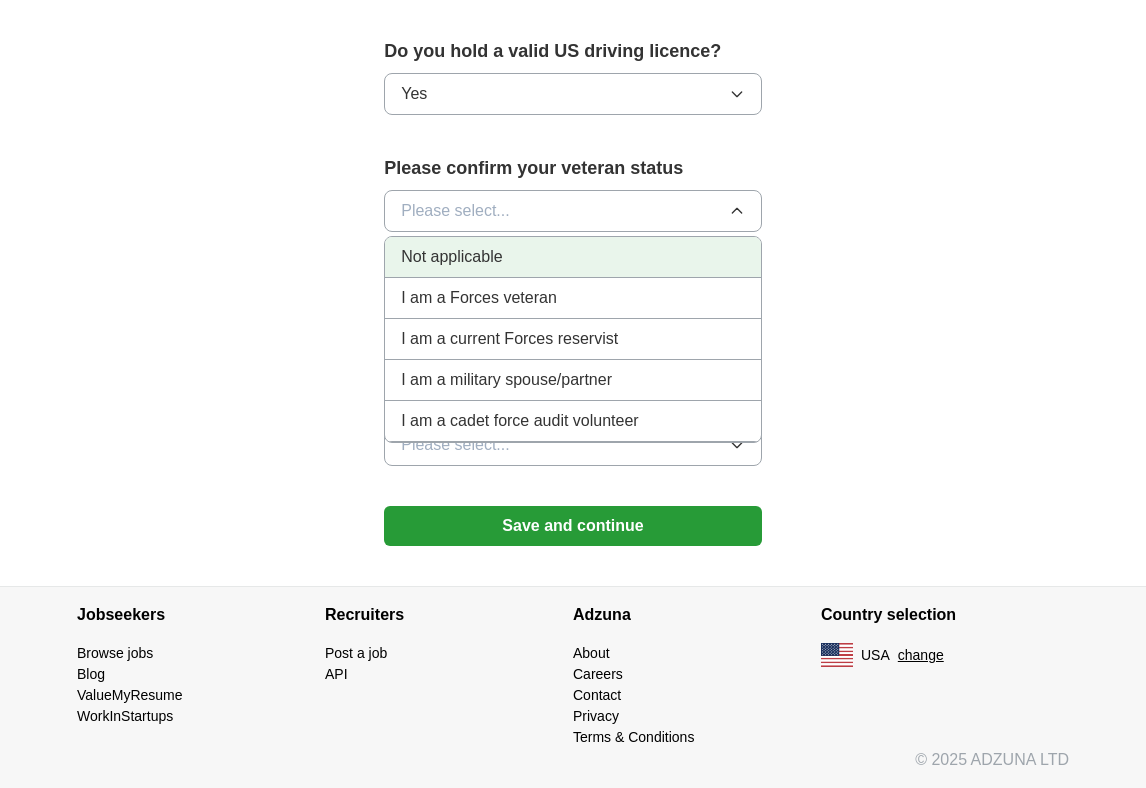 click on "Not applicable" at bounding box center (451, 257) 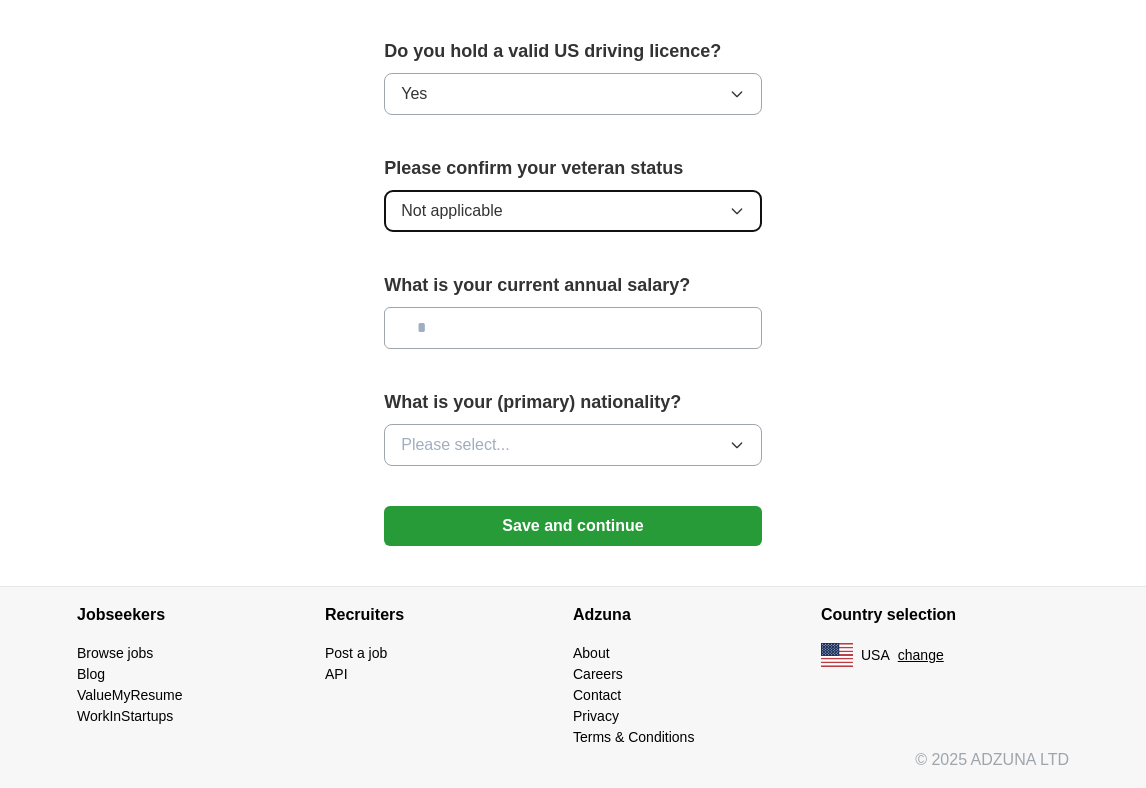 click 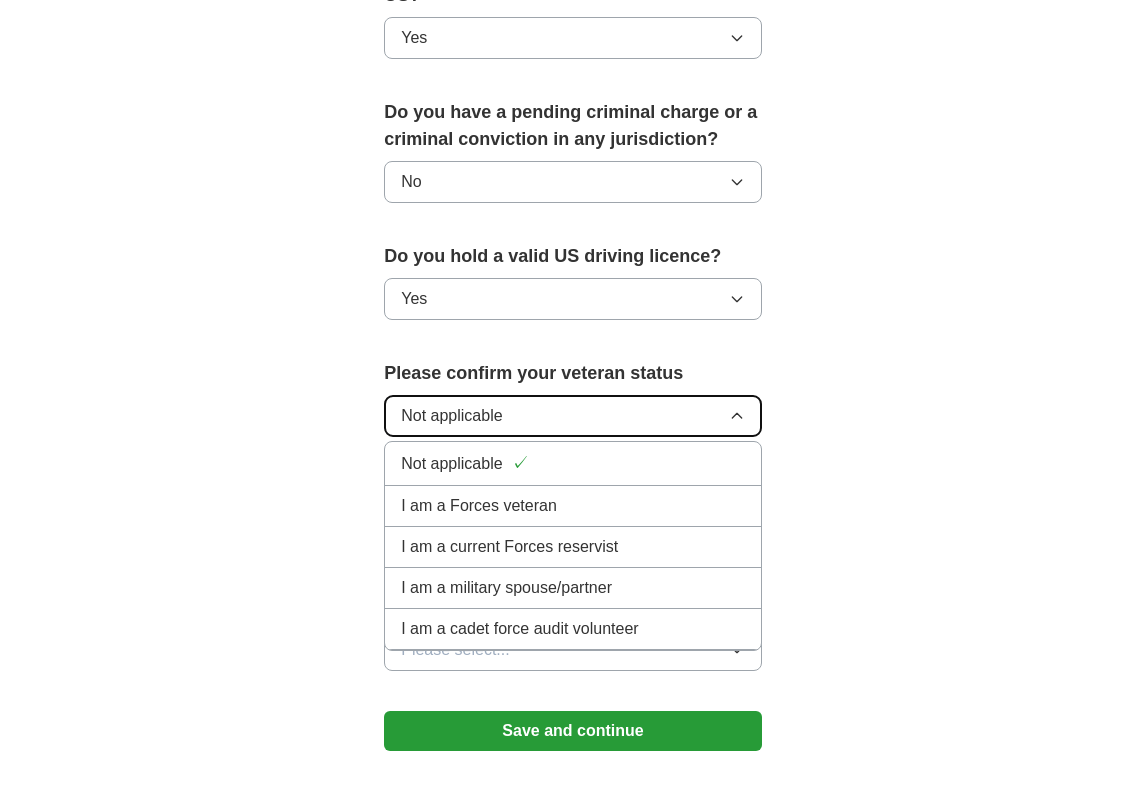 scroll, scrollTop: 1228, scrollLeft: 0, axis: vertical 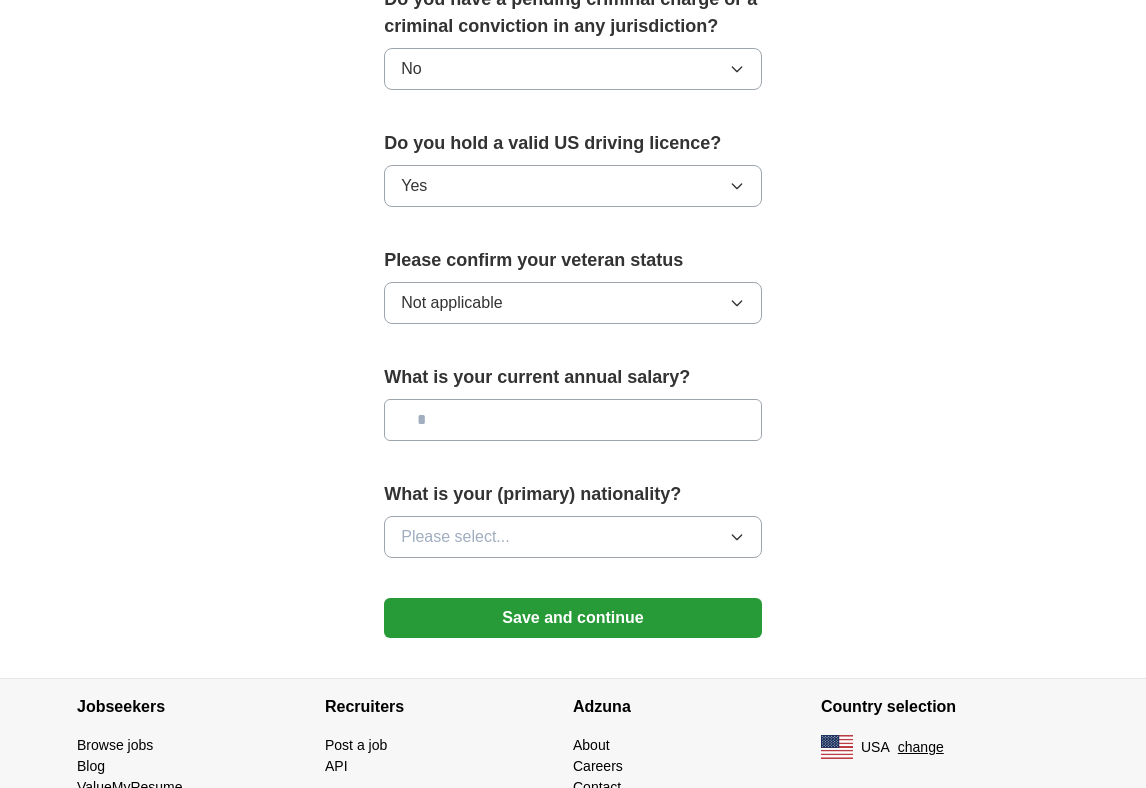 click on "**********" at bounding box center [573, -245] 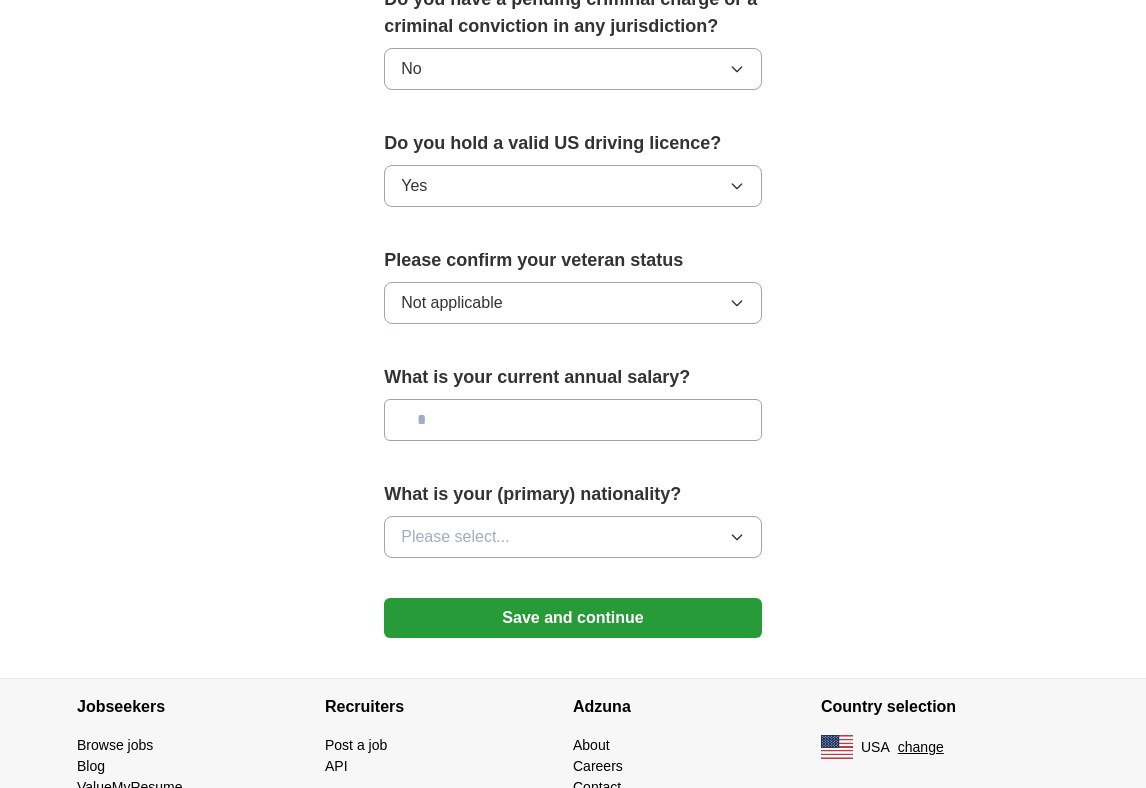 click at bounding box center [573, 420] 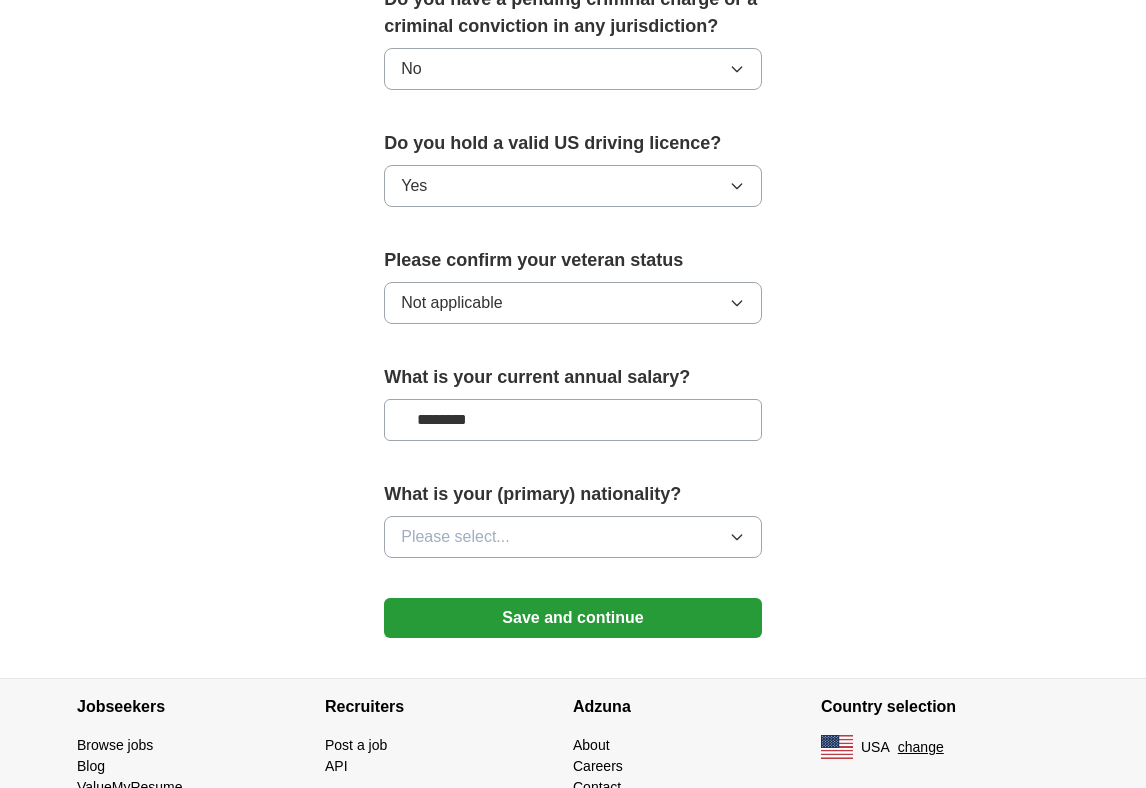 type on "********" 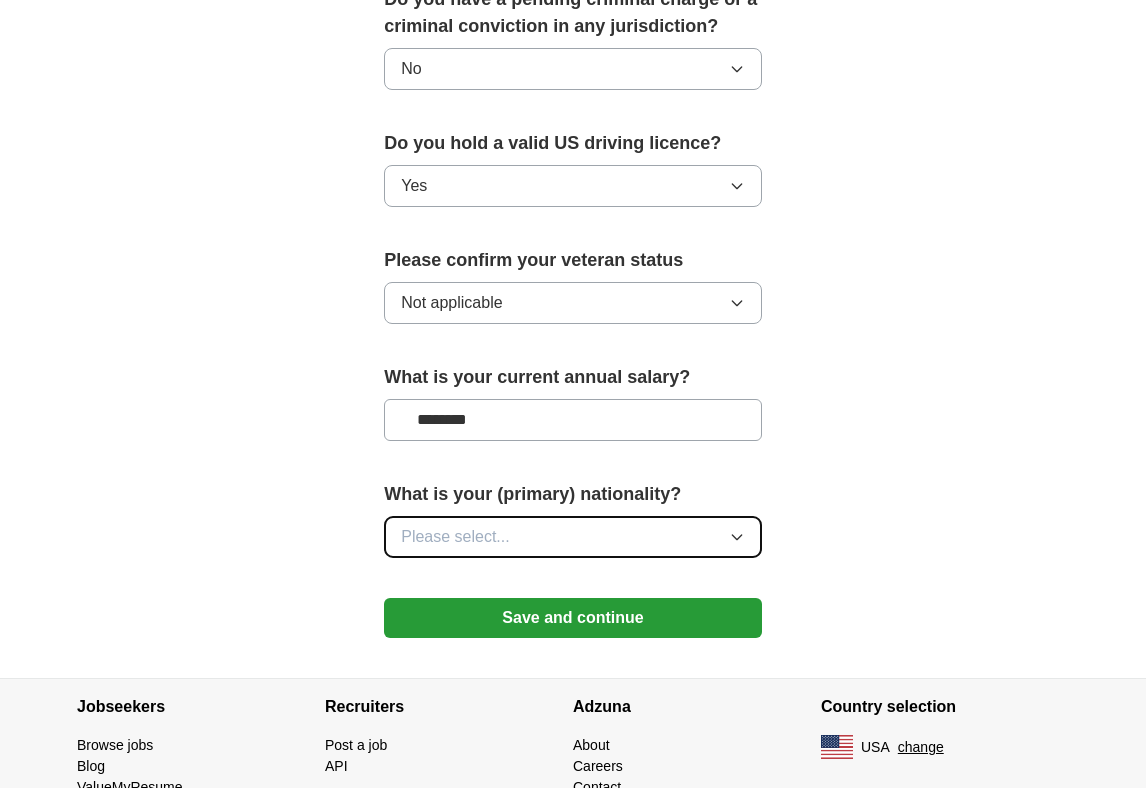 click 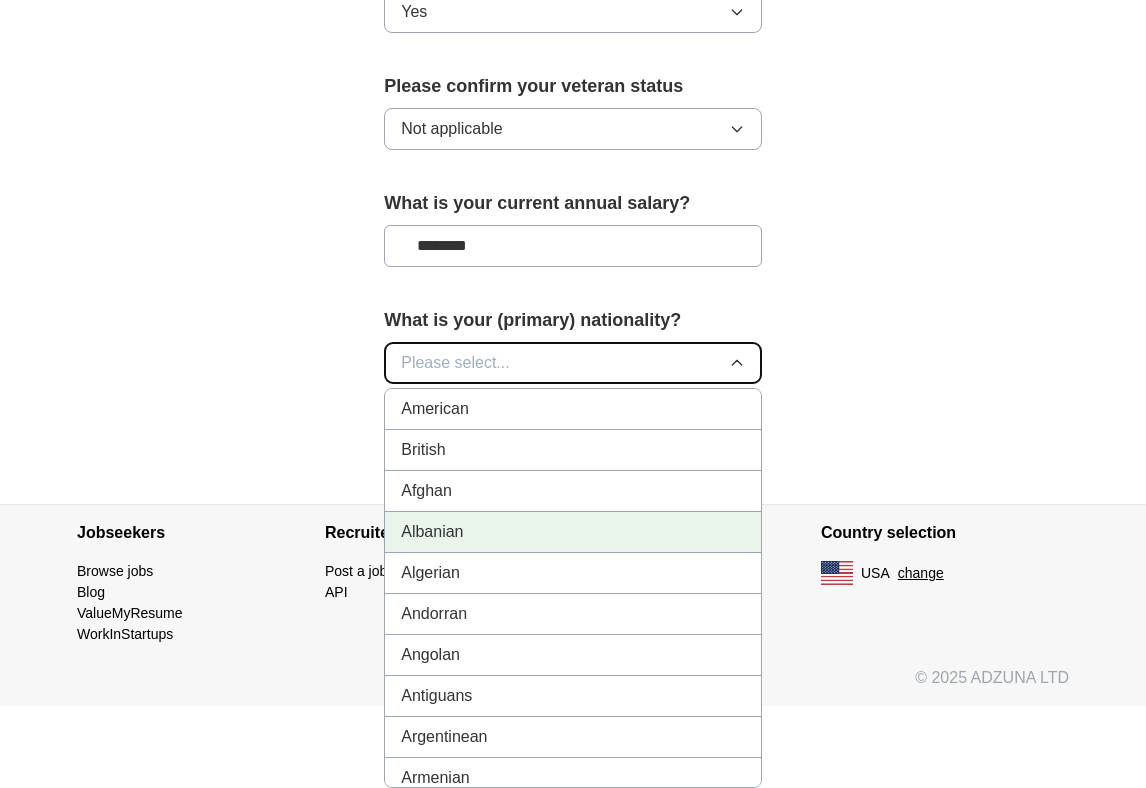 scroll, scrollTop: 1402, scrollLeft: 0, axis: vertical 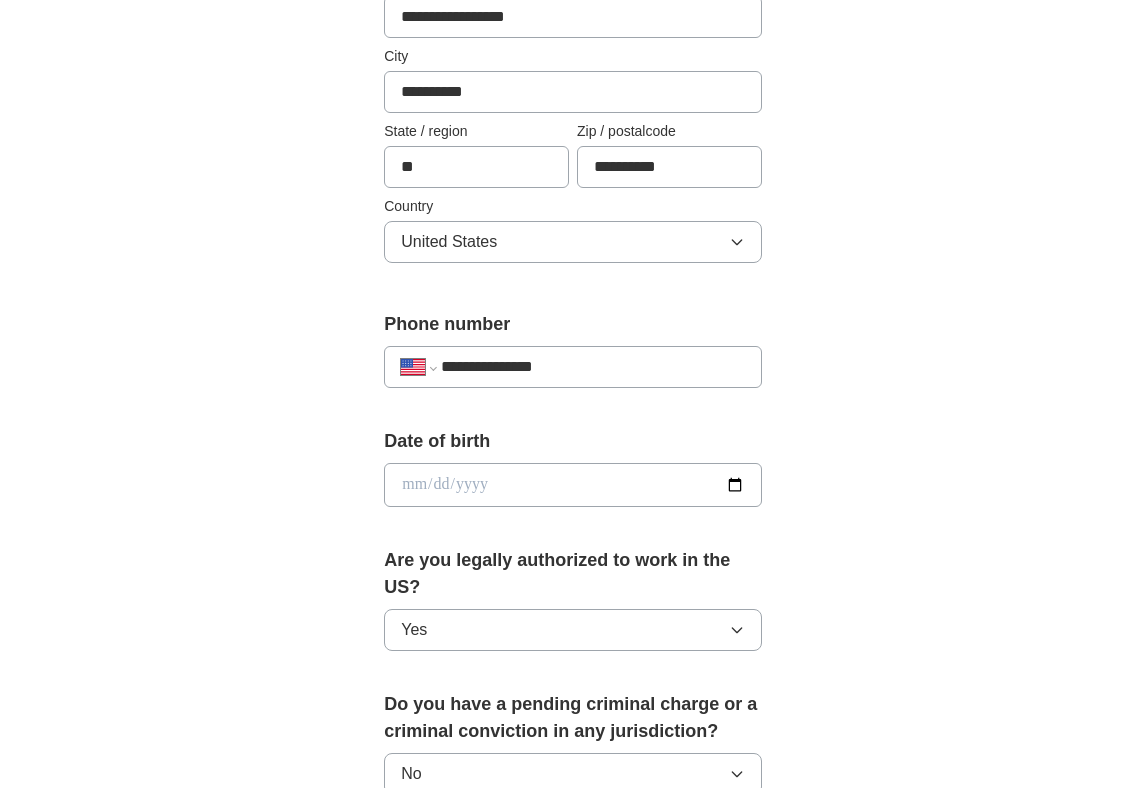 click on "**********" at bounding box center [573, 460] 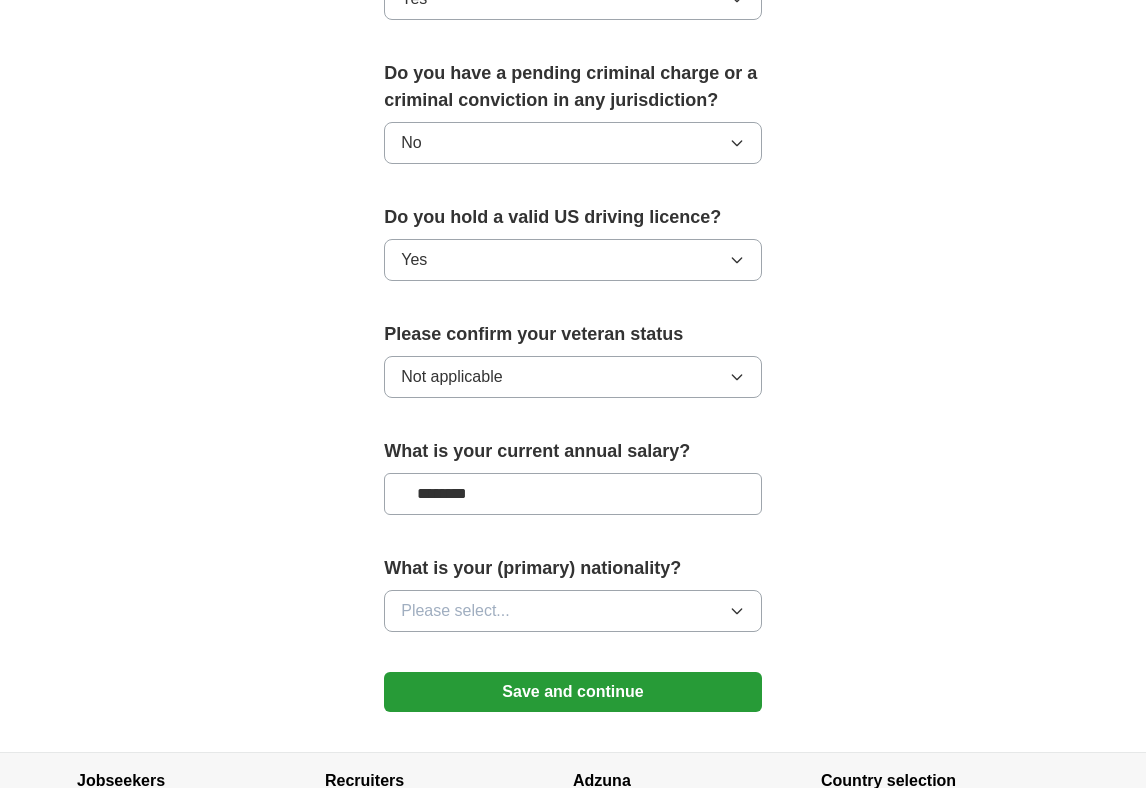 scroll, scrollTop: 1311, scrollLeft: 0, axis: vertical 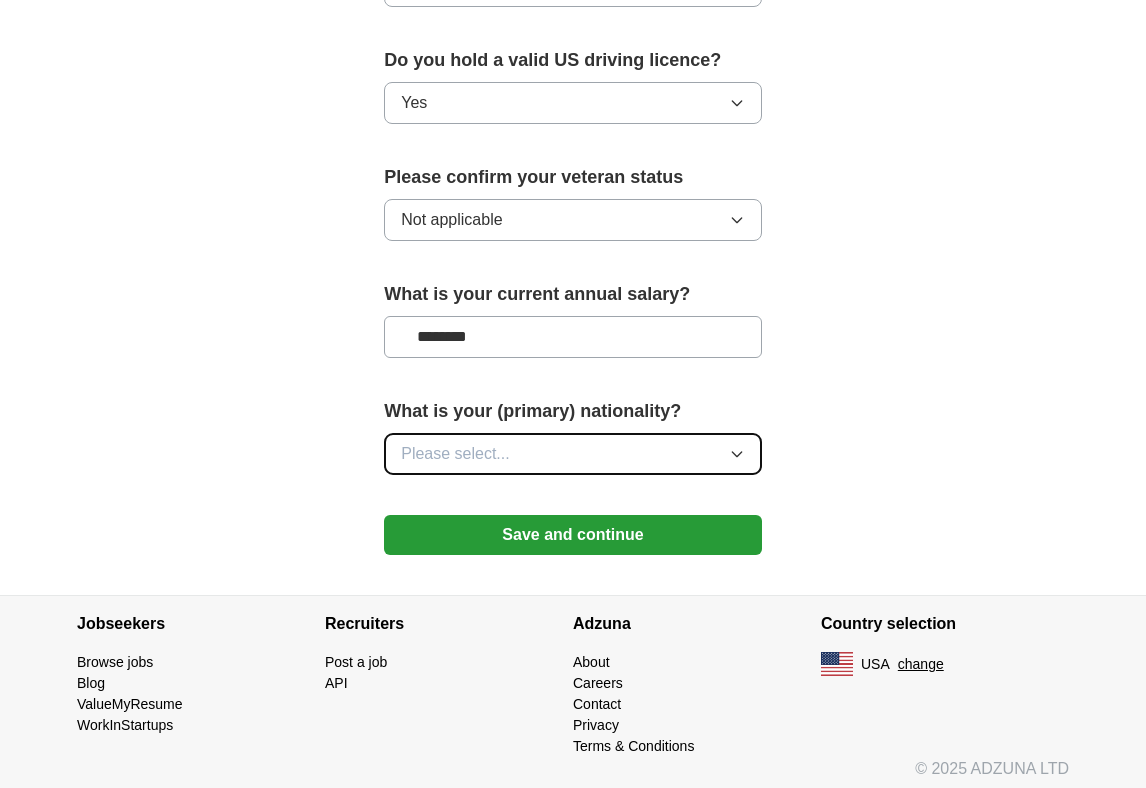 click 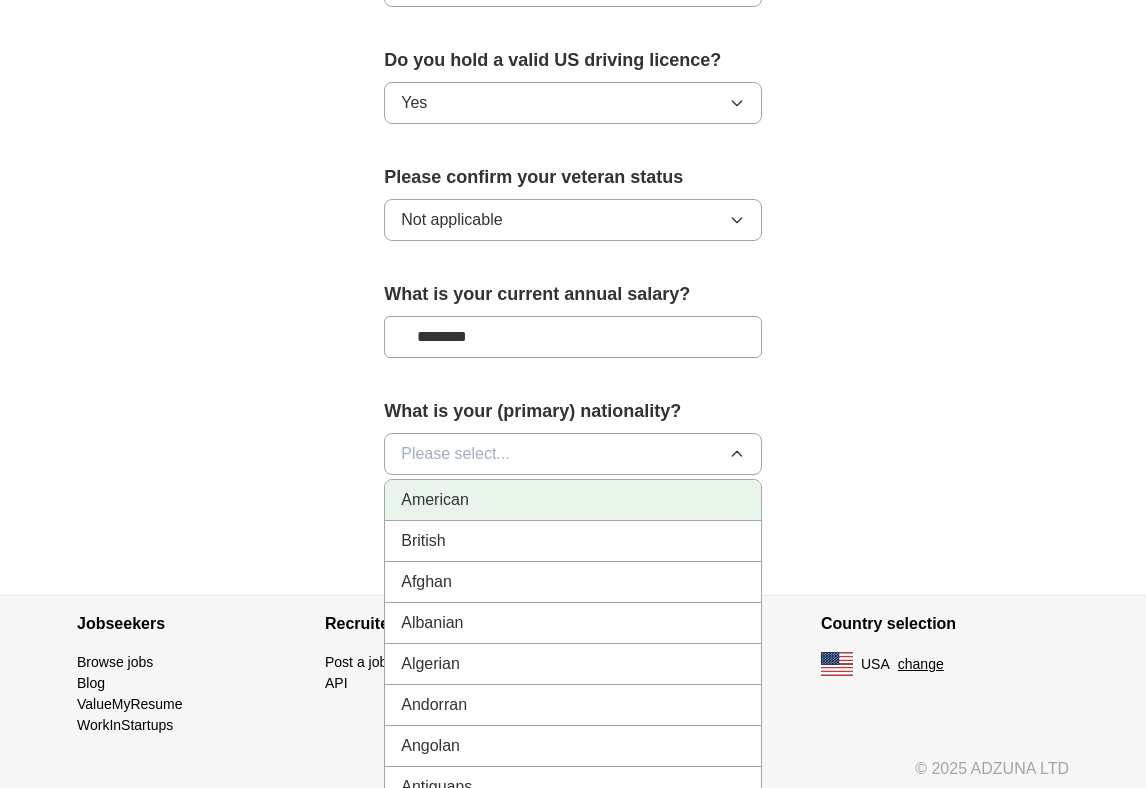 click on "American" at bounding box center (573, 500) 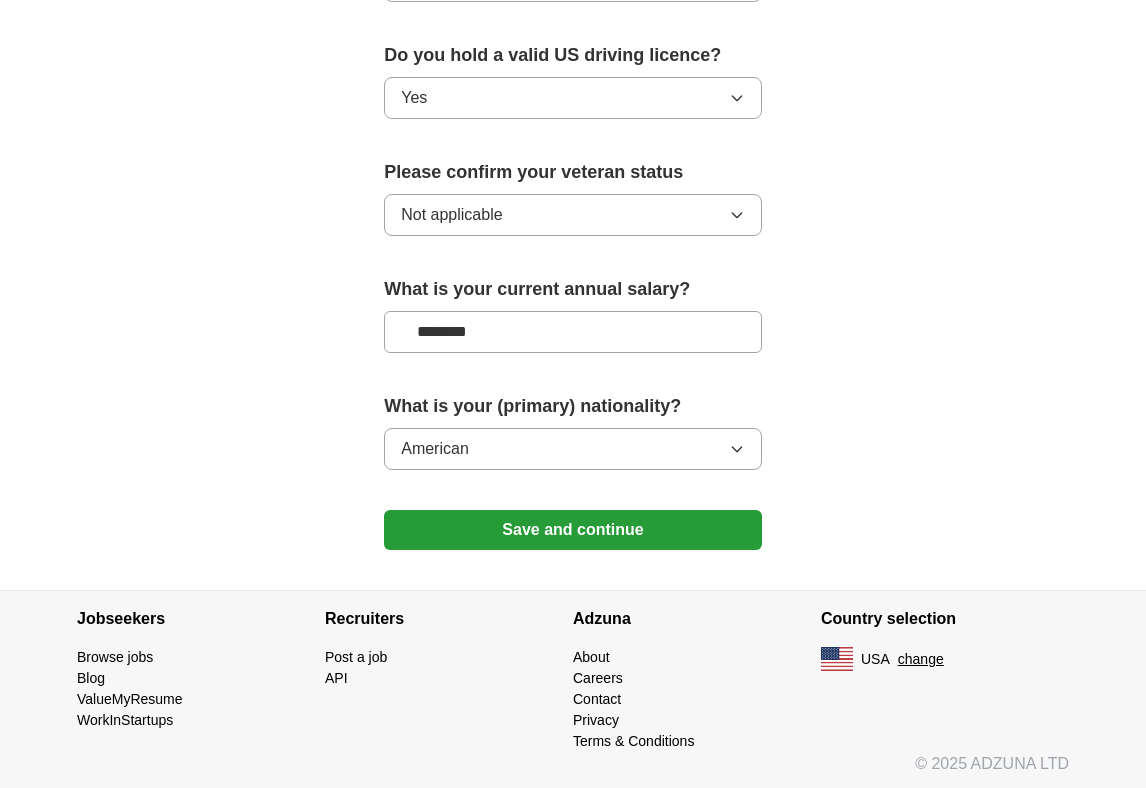 scroll, scrollTop: 1320, scrollLeft: 0, axis: vertical 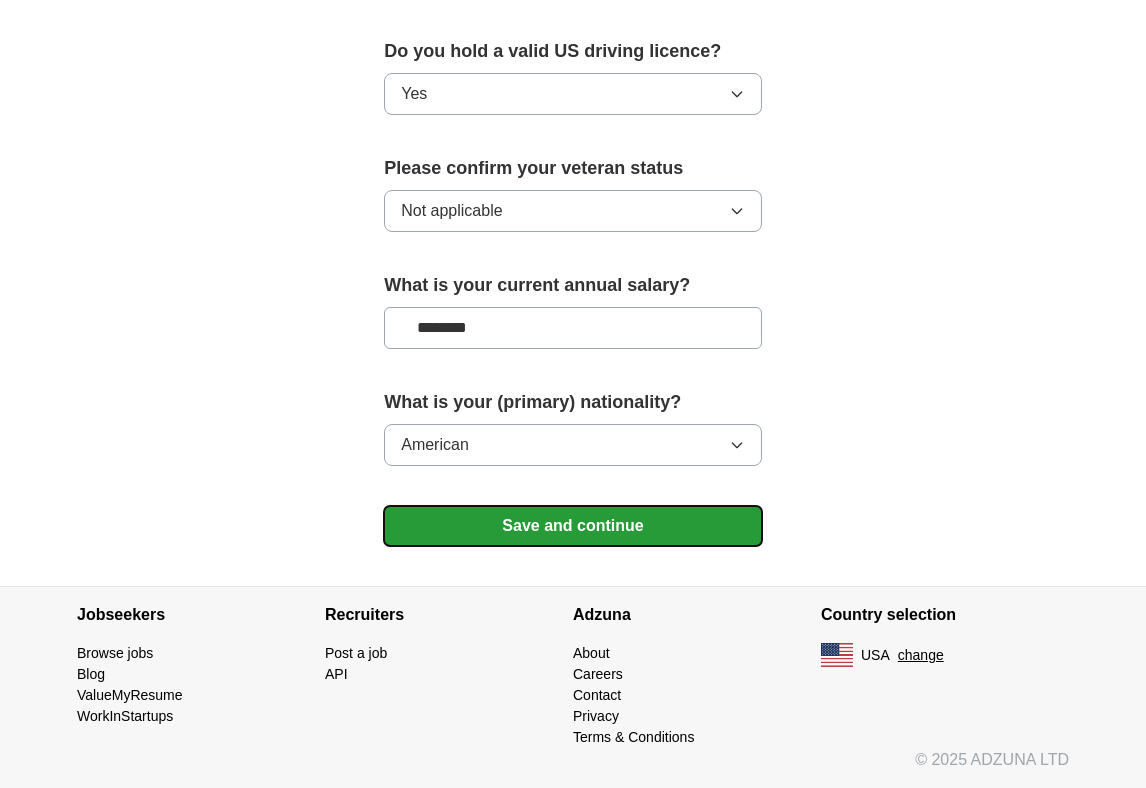 click on "Save and continue" at bounding box center (573, 526) 